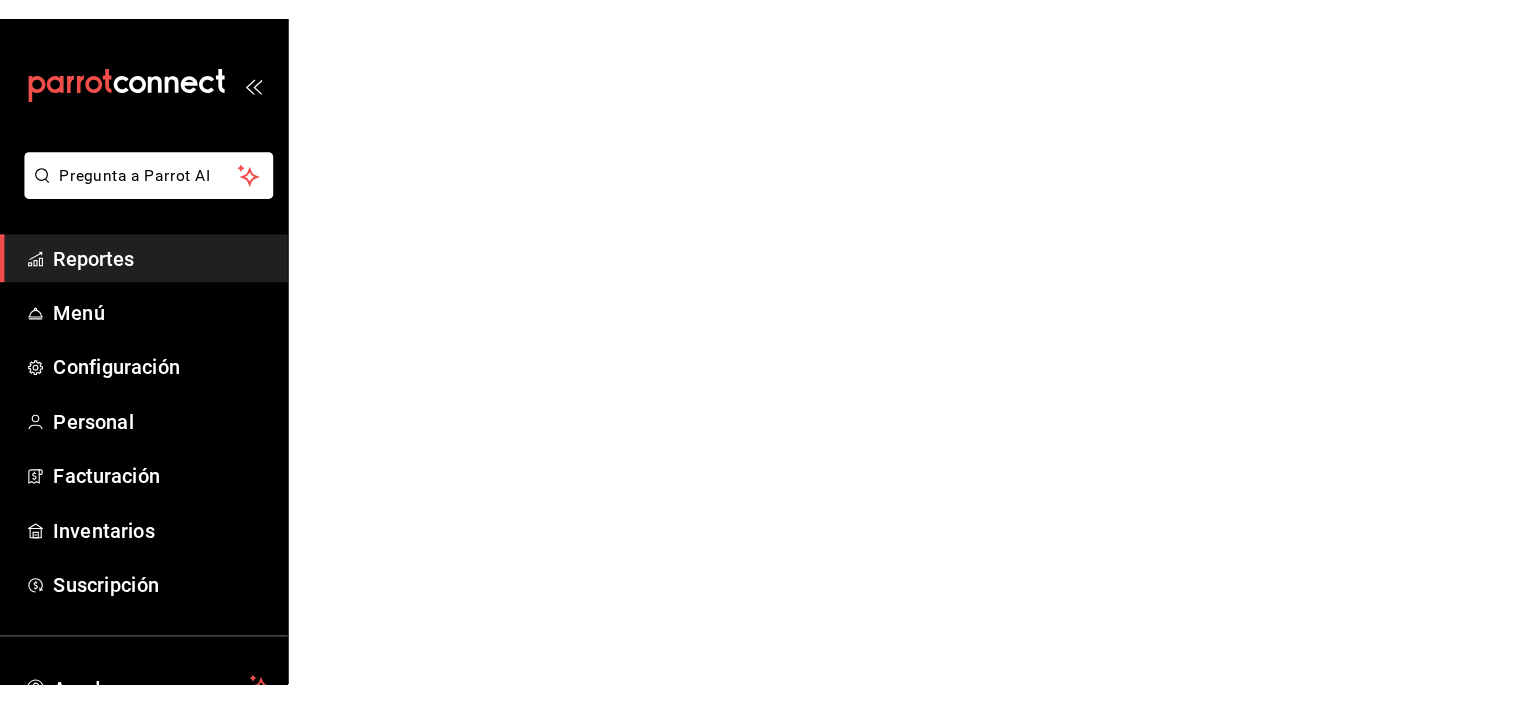 scroll, scrollTop: 0, scrollLeft: 0, axis: both 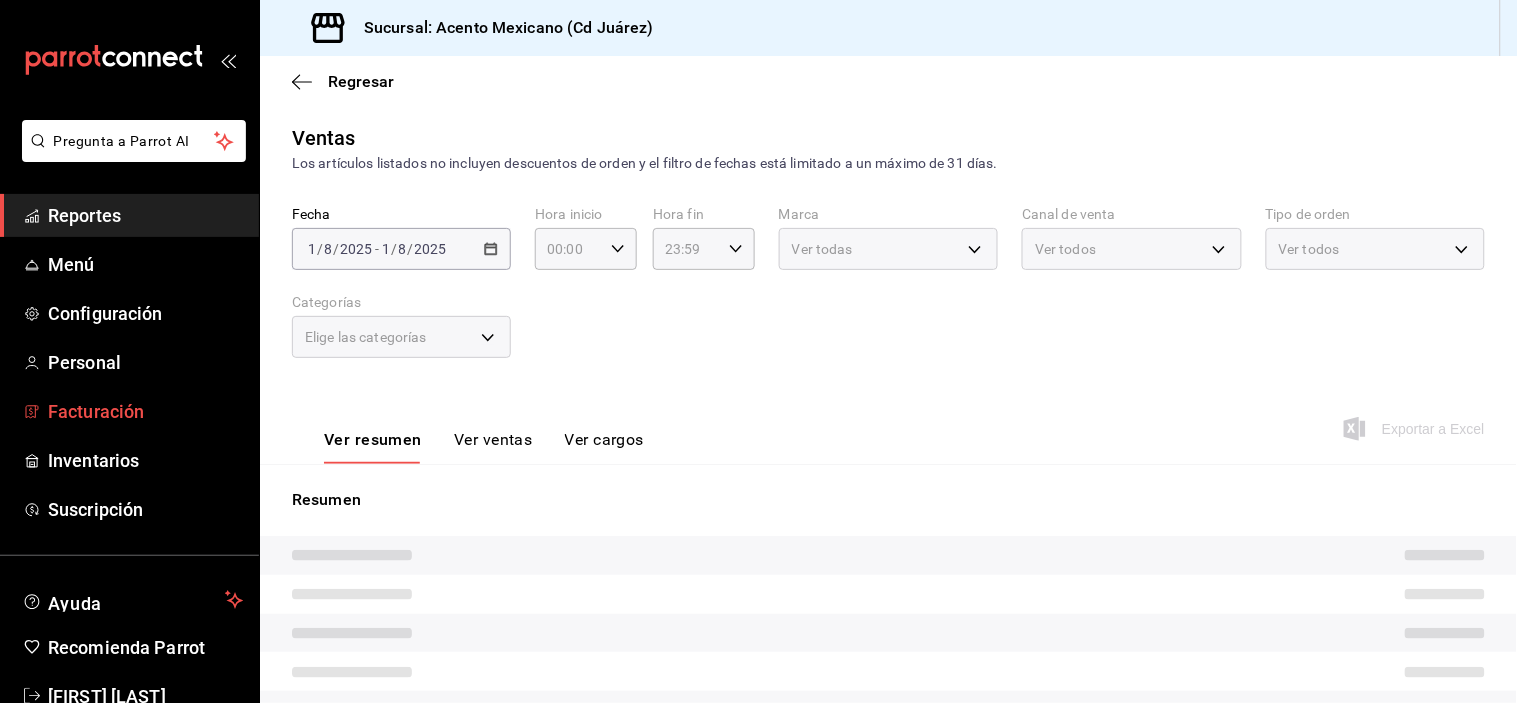click on "Facturación" at bounding box center [145, 411] 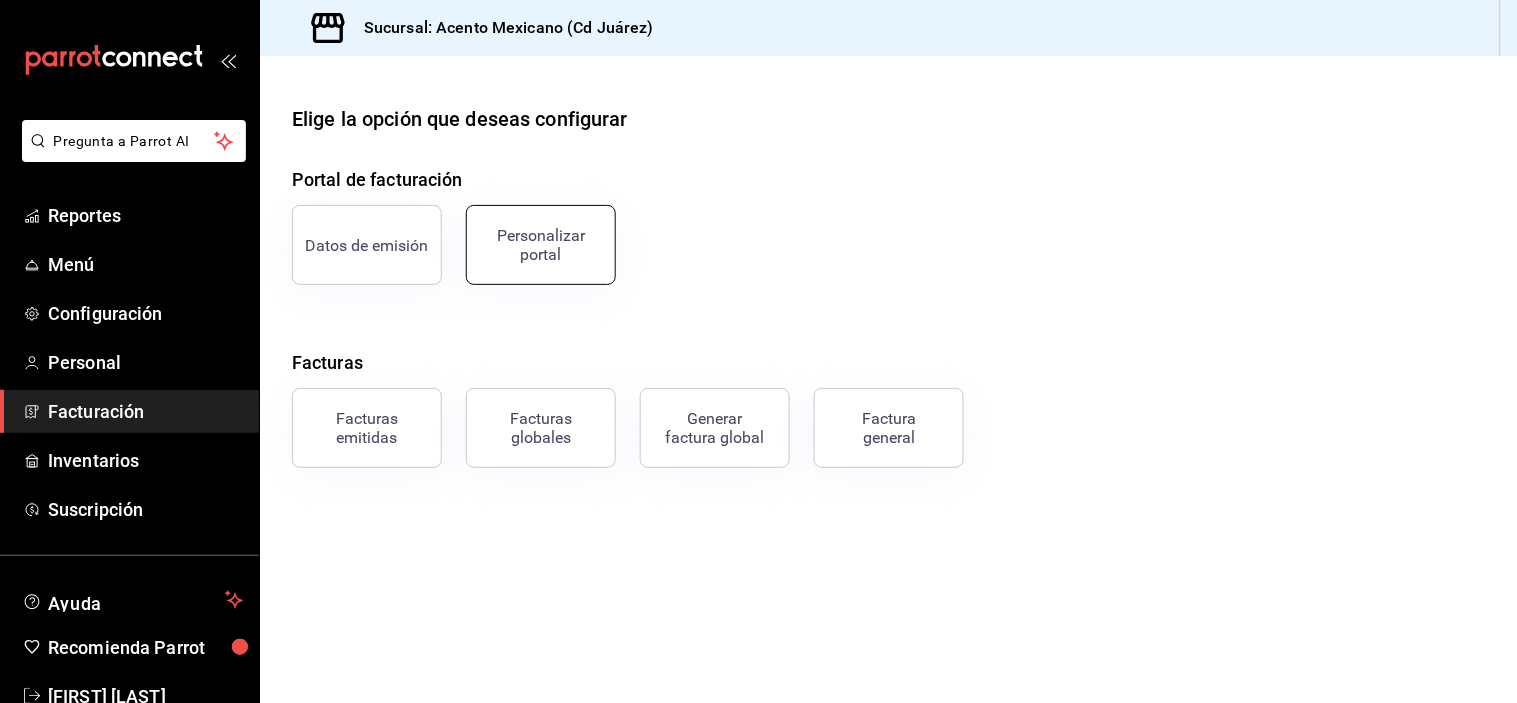click on "Personalizar portal" at bounding box center (541, 245) 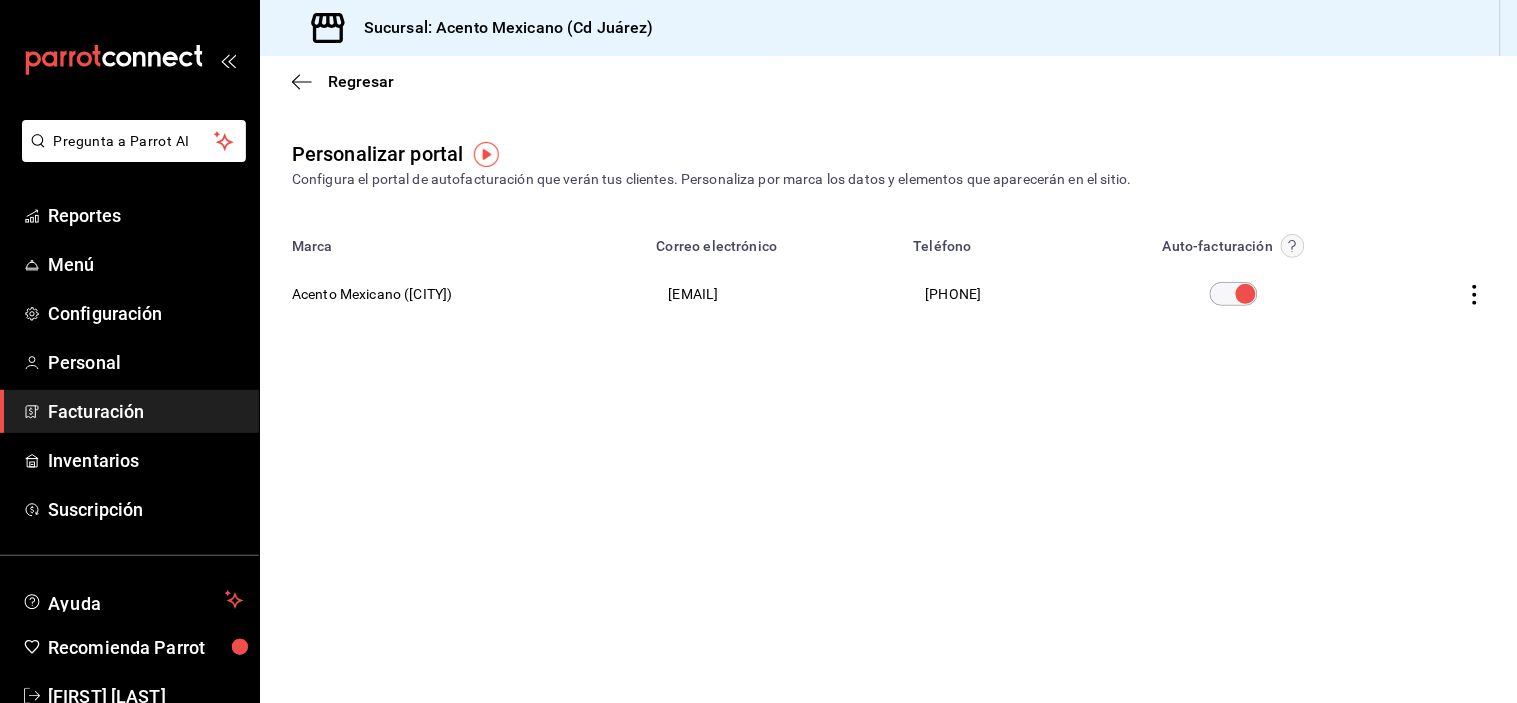 click 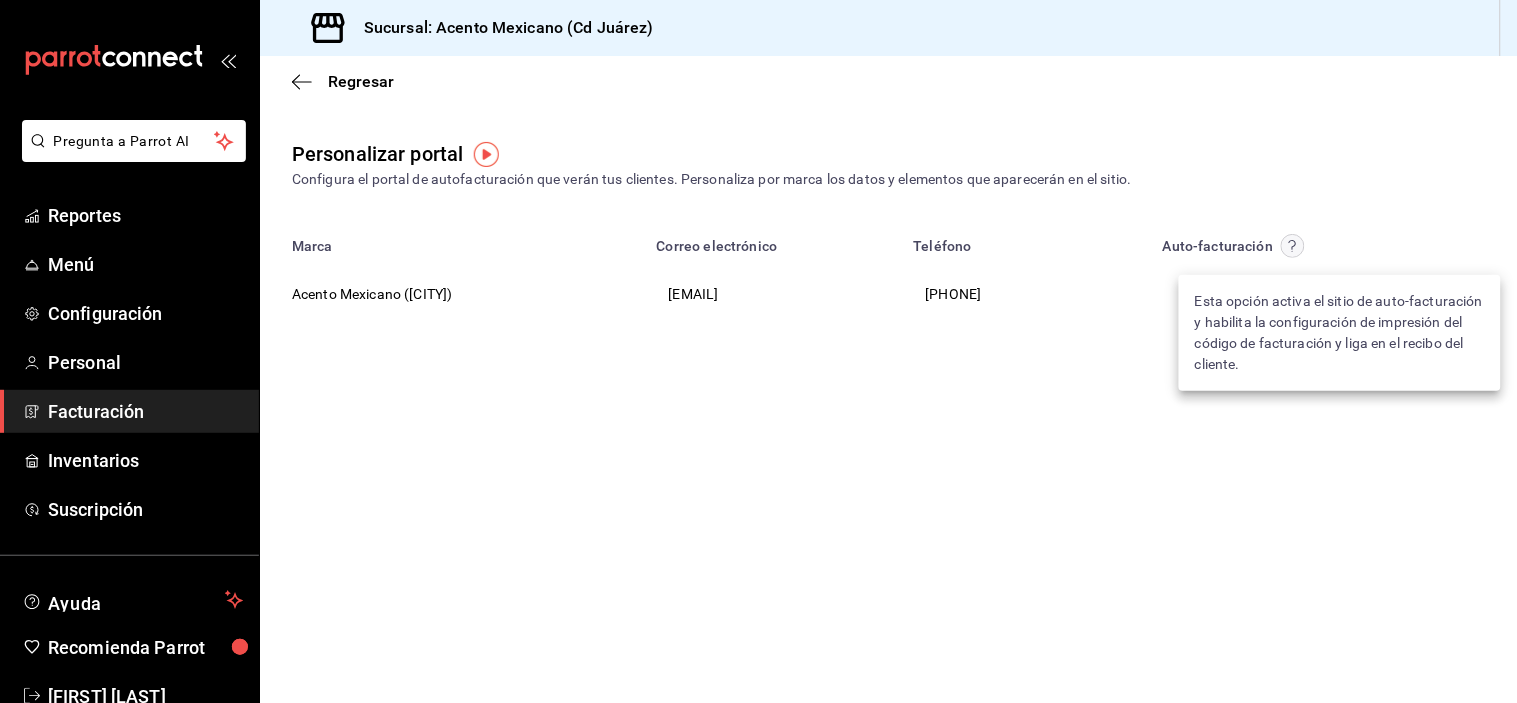 click at bounding box center [758, 351] 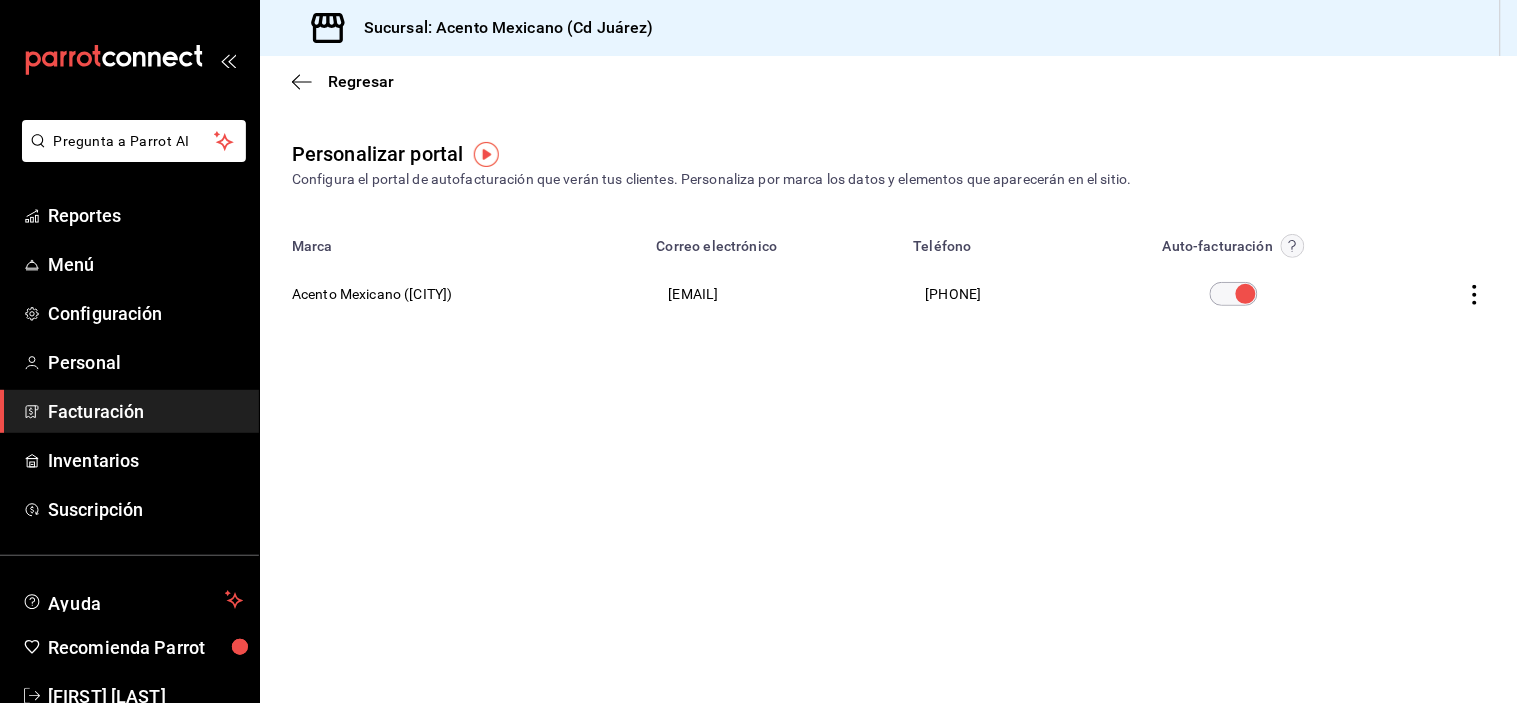 click 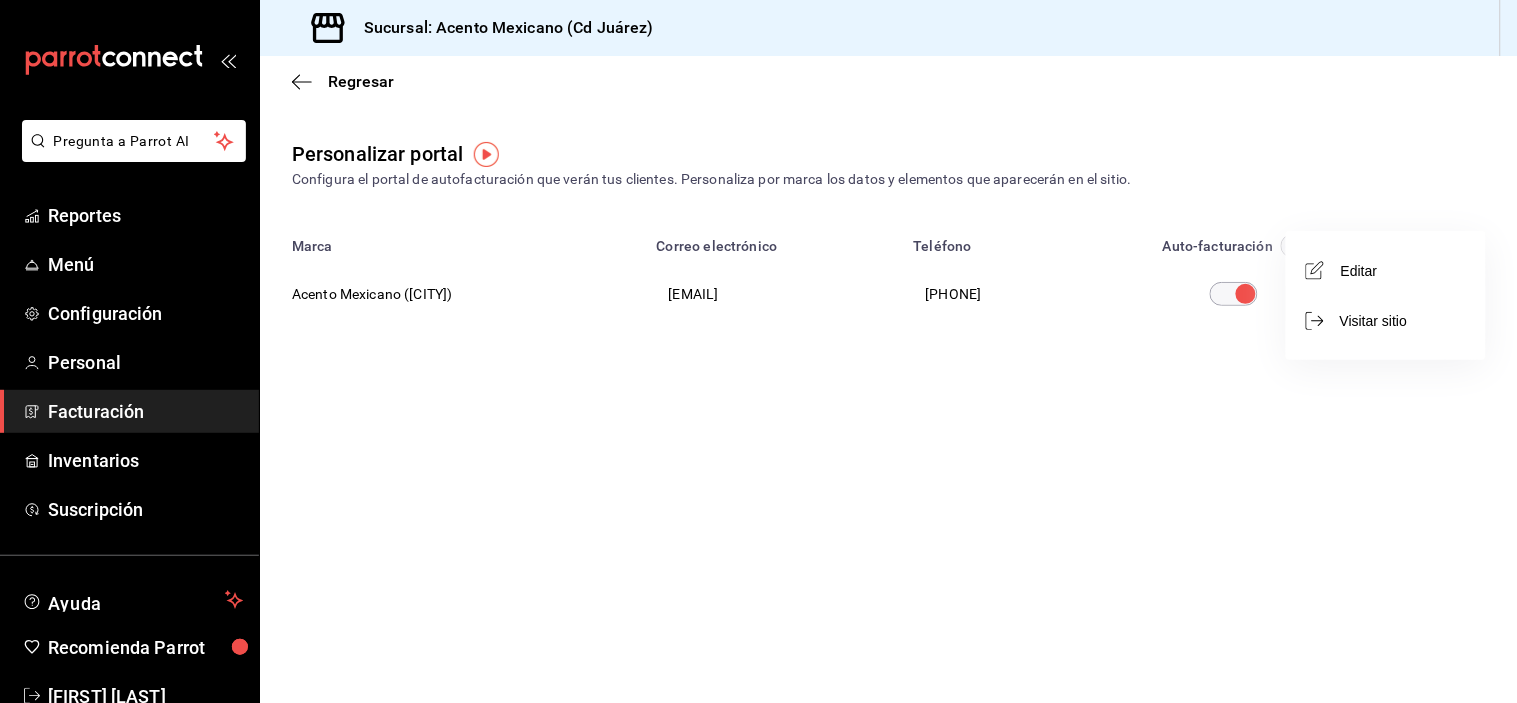 click at bounding box center (758, 351) 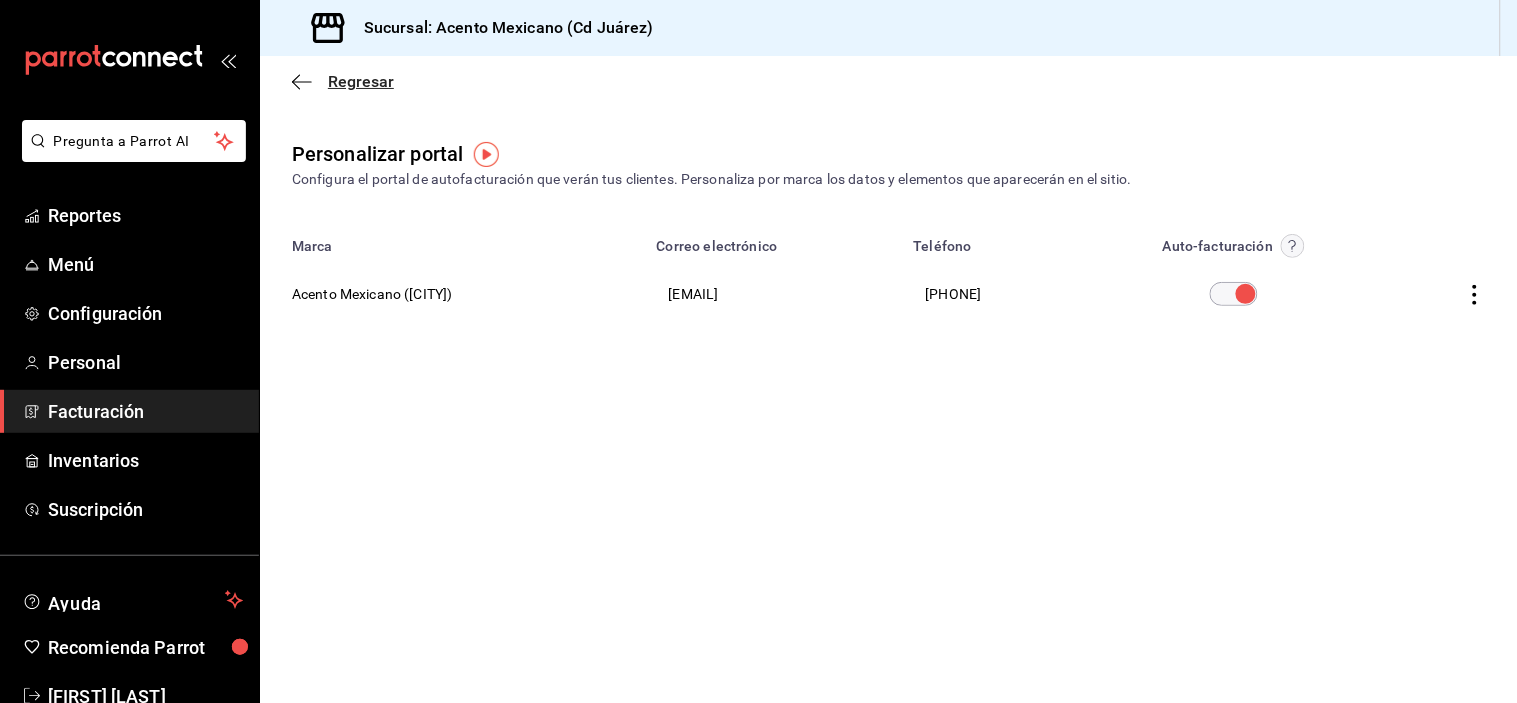 click 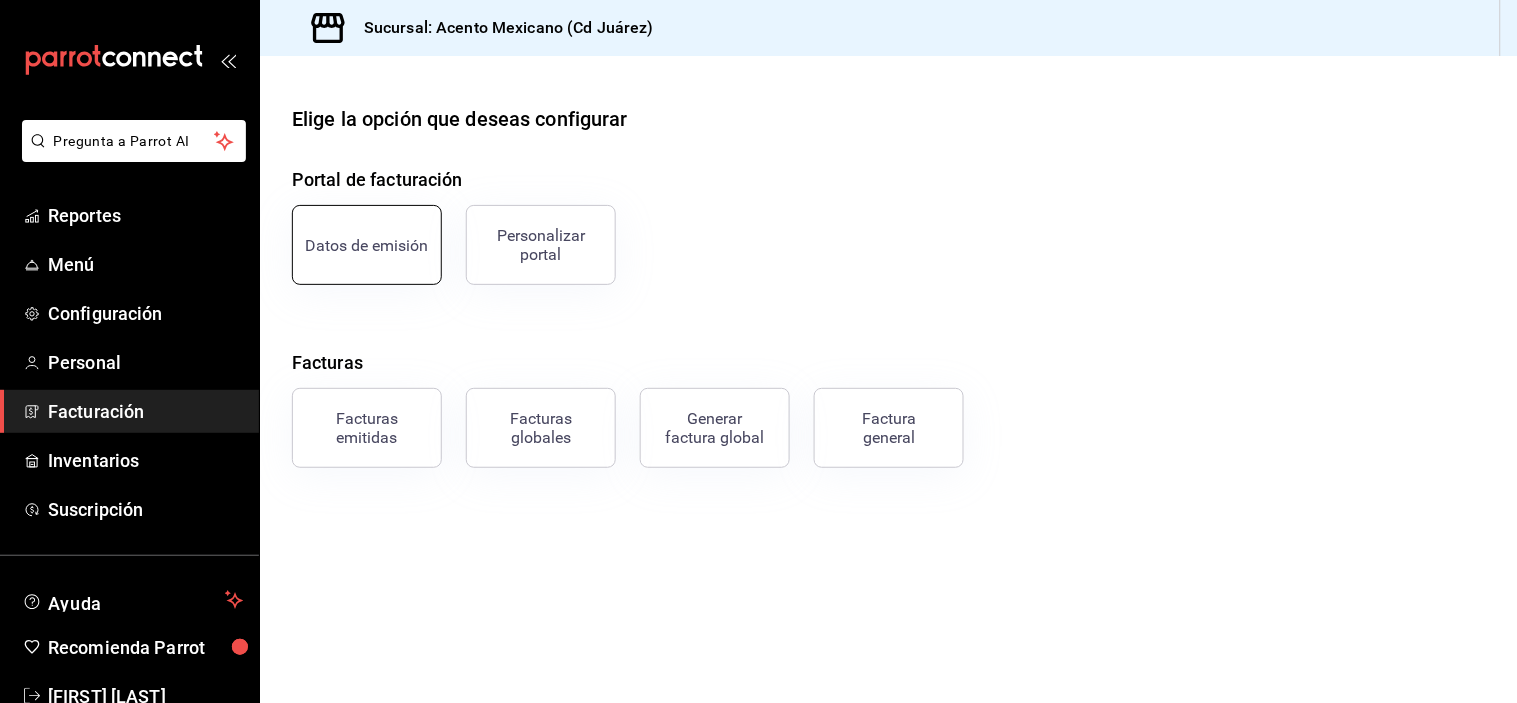 click on "Datos de emisión" at bounding box center (367, 245) 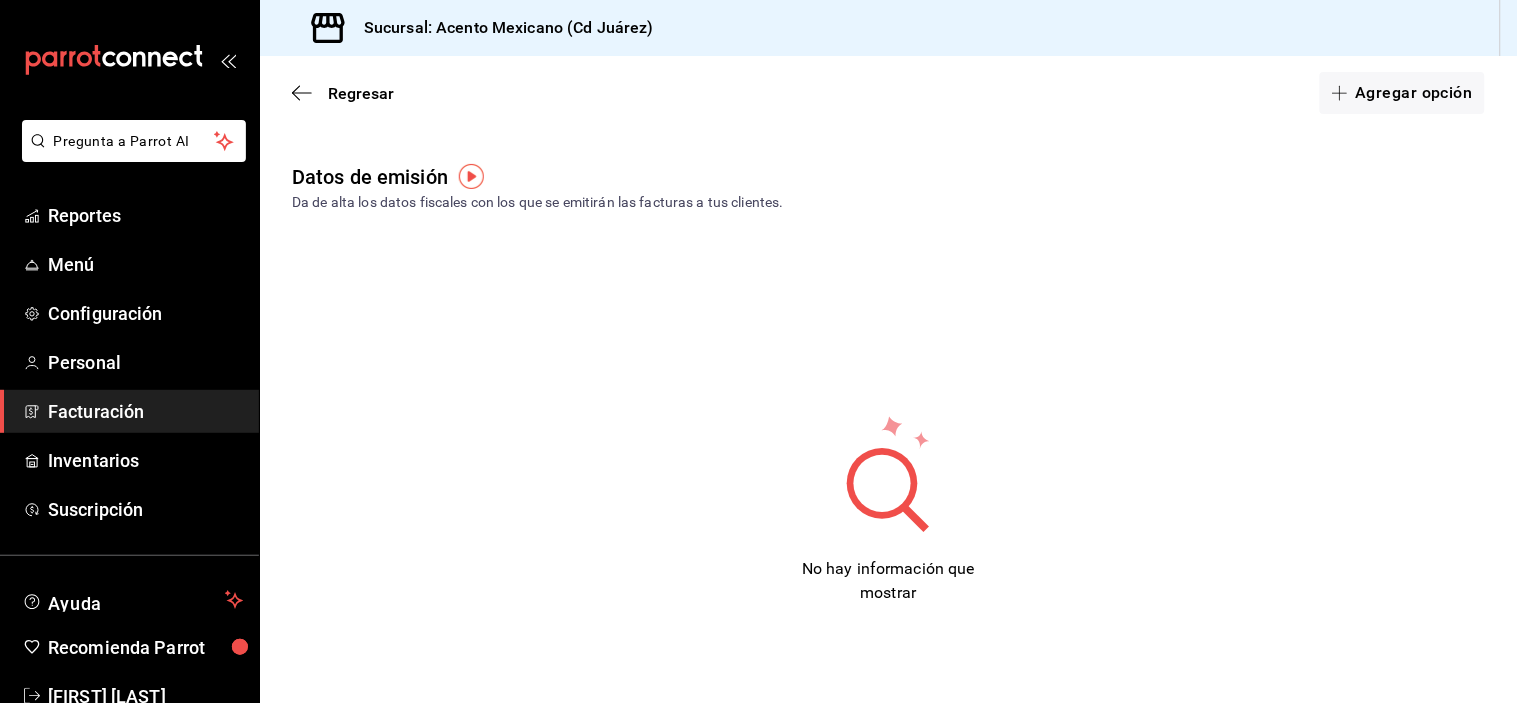 click on "Da de alta los datos fiscales con los que se emitirán las facturas a tus clientes." at bounding box center (888, 202) 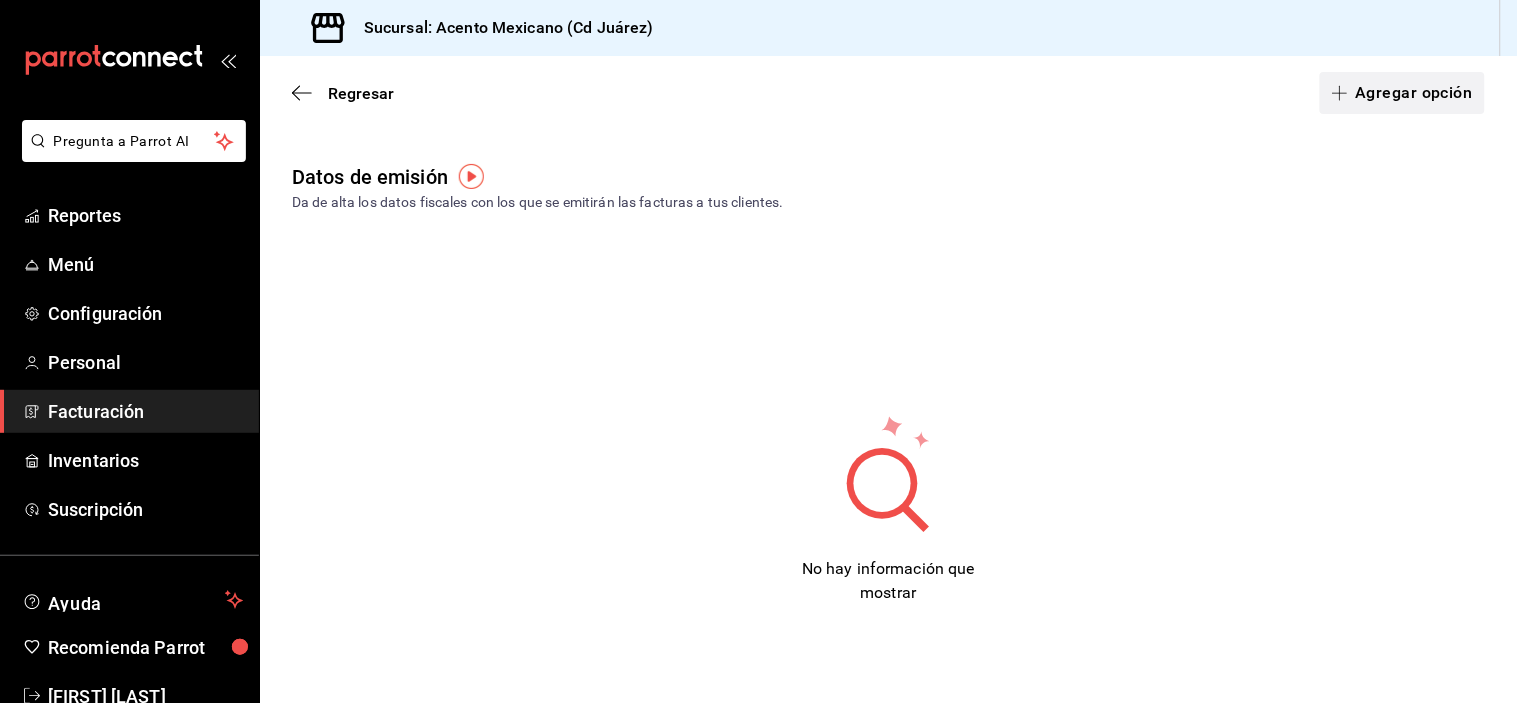 click on "Agregar opción" at bounding box center [1402, 93] 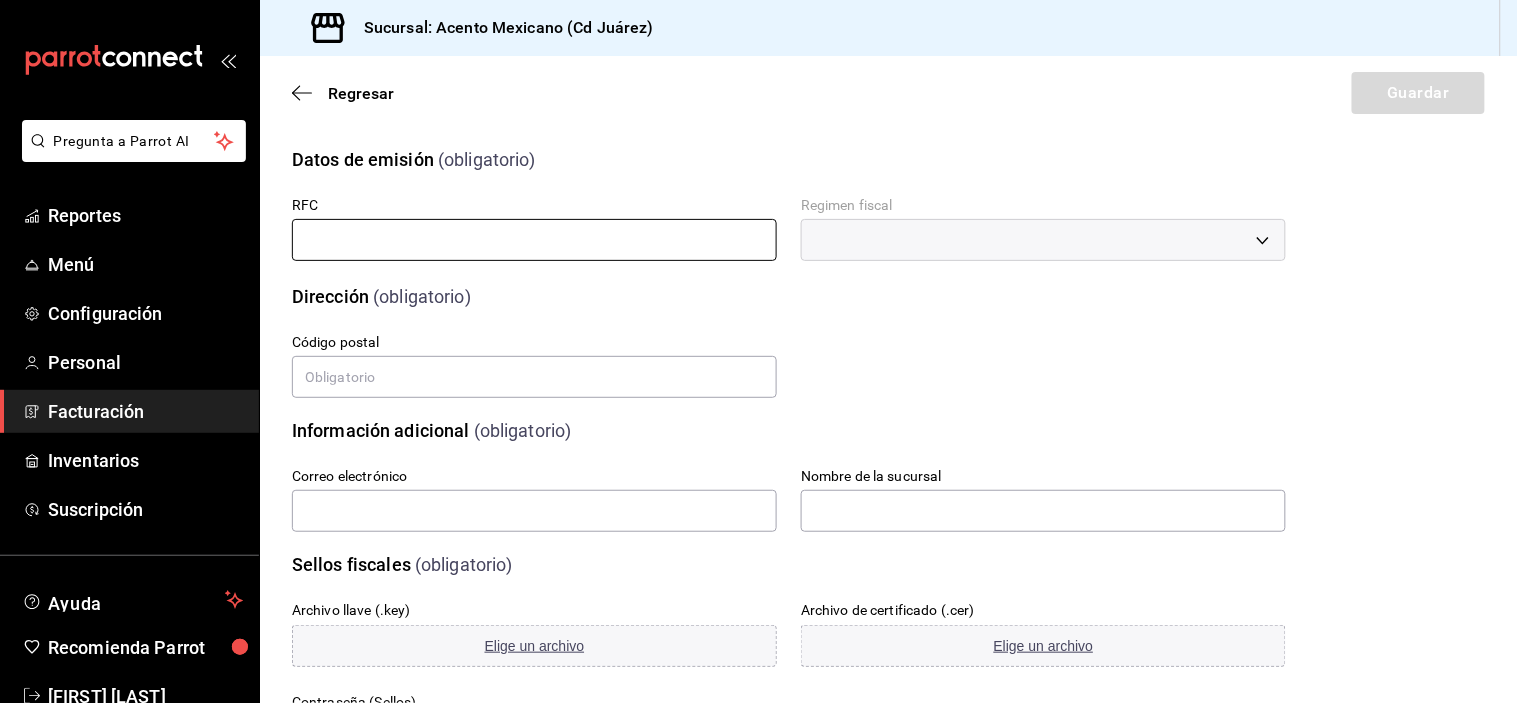 click at bounding box center [534, 240] 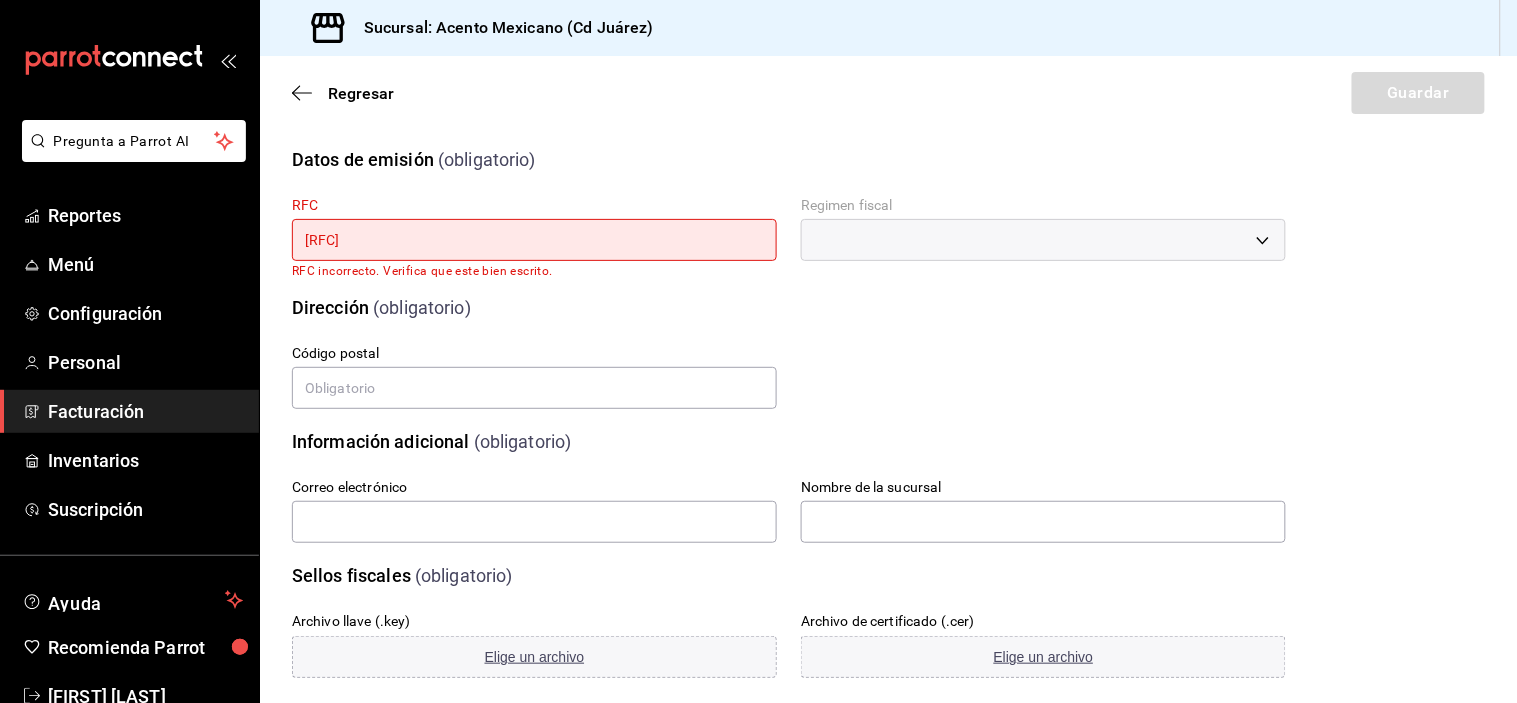 click on "Dirección (obligatorio)" at bounding box center (789, 307) 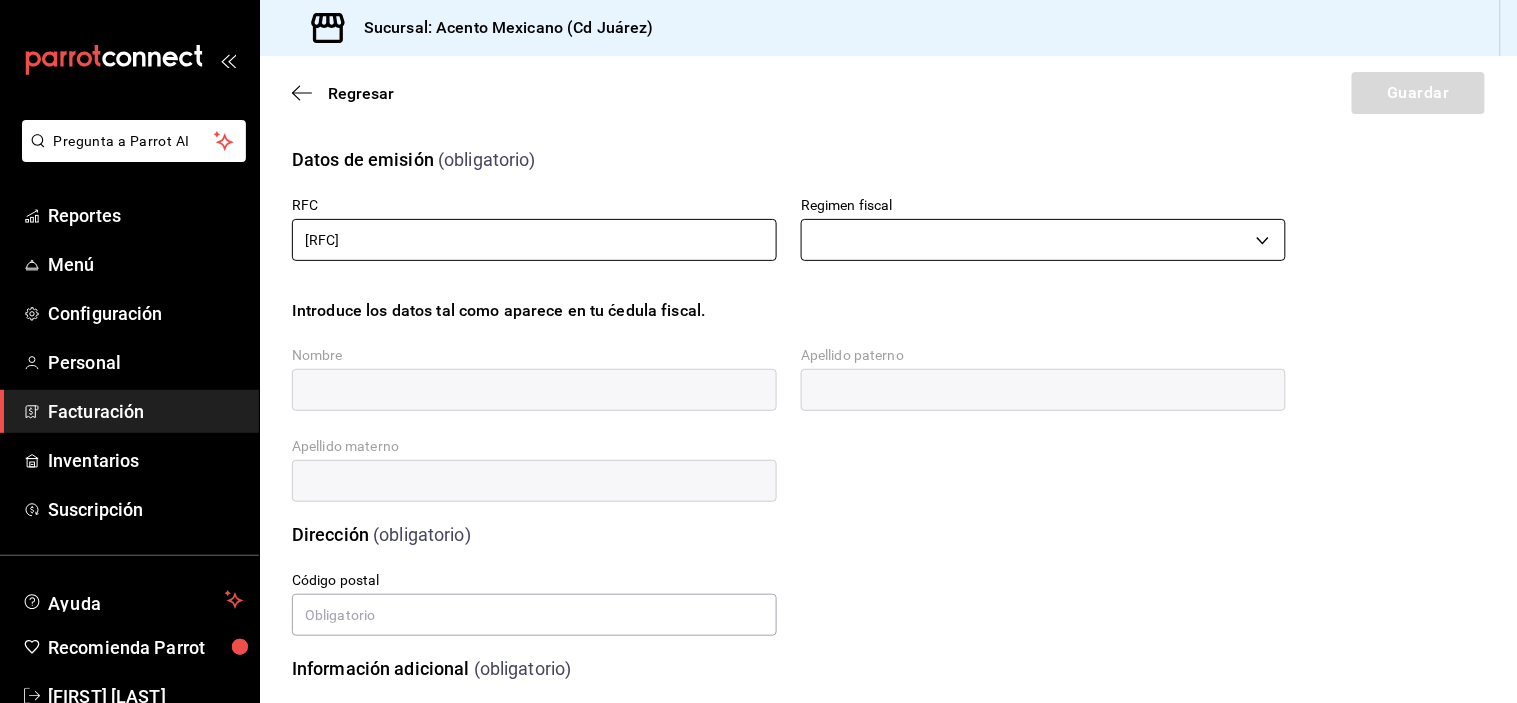 type on "[RFC]" 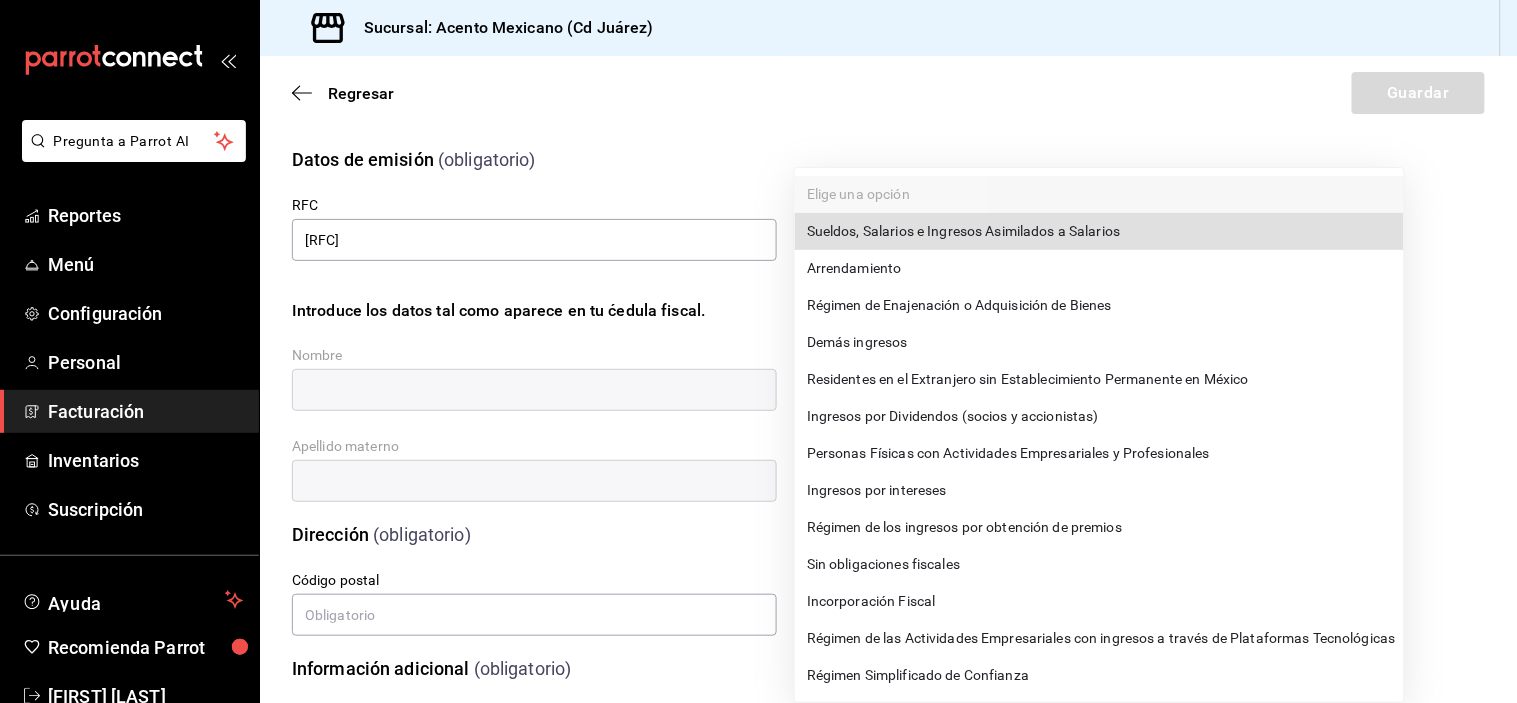 click on "Pregunta a Parrot AI Reportes   Menú   Configuración   Personal   Facturación   Inventarios   Suscripción   Ayuda Recomienda Parrot   [FIRST] [LAST]   Sugerir nueva función   Sucursal: Acento Mexicano (Cd Juárez) Regresar Guardar Datos de emisión (obligatorio) RFC [RFC] Regimen fiscal ​ Introduce los datos tal como aparece en tu ćedula fiscal. Nombre Apellido paterno Apellido materno Dirección (obligatorio) Calle # exterior # interior Código postal Estado Elige una opción 0 Municipio Elige una opción 0 Colonia Elige una opción 0 Información adicional (obligatorio) Correo electrónico Nombre de la sucursal Sellos fiscales (obligatorio) Archivo llave (.key) Elige un archivo Archivo de certificado (.cer) Elige un archivo Contraseña (Sellos) Asignar marcas Marcas Capture Drag to outliner or  Upload Close   Ok, done! Private Group Save Cancel +Share to a new group +Share to a new group Post Cancel Post Cancel GANA 1 MES GRATIS EN TU SUSCRIPCIÓN AQUÍ Ver video tutorial Ir a video" at bounding box center [758, 372] 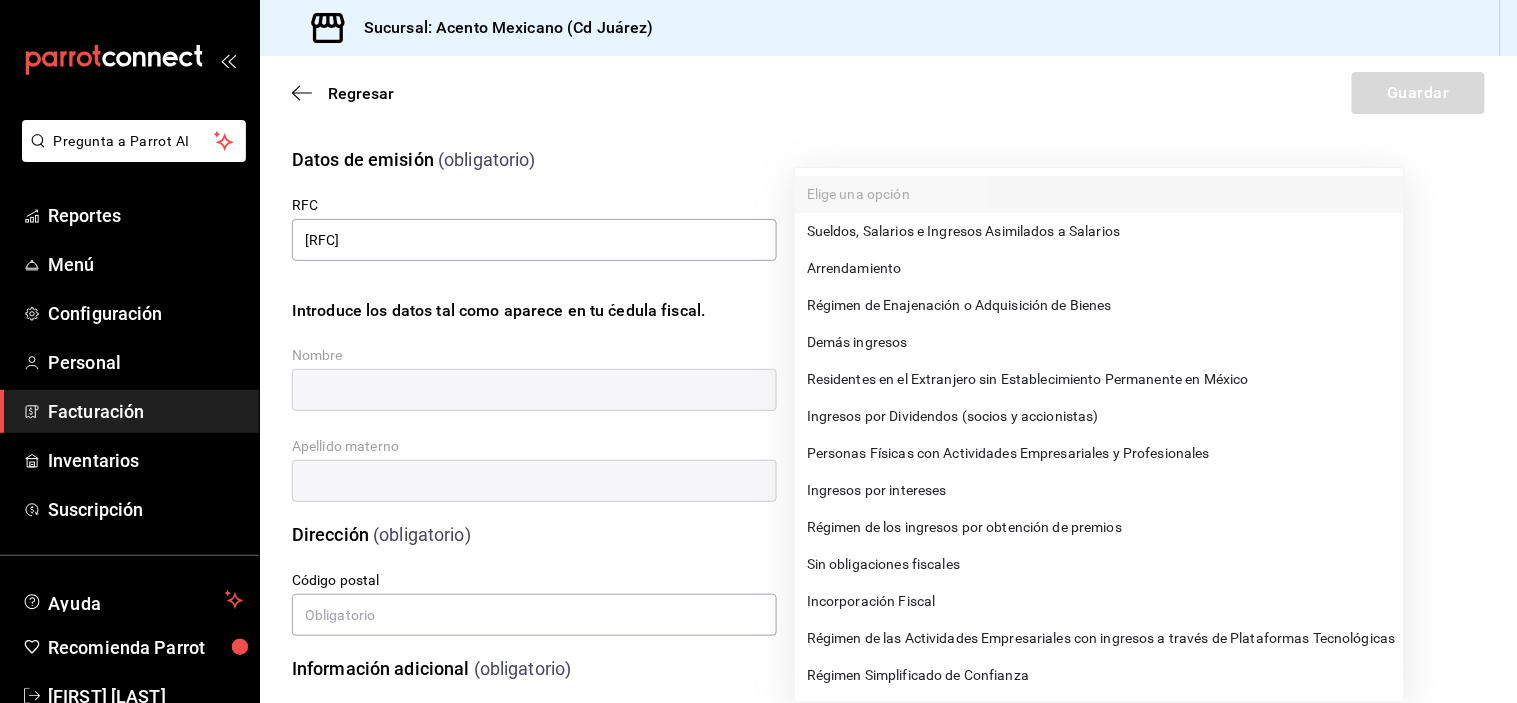 click on "Personas Físicas con Actividades Empresariales y Profesionales" at bounding box center (1099, 453) 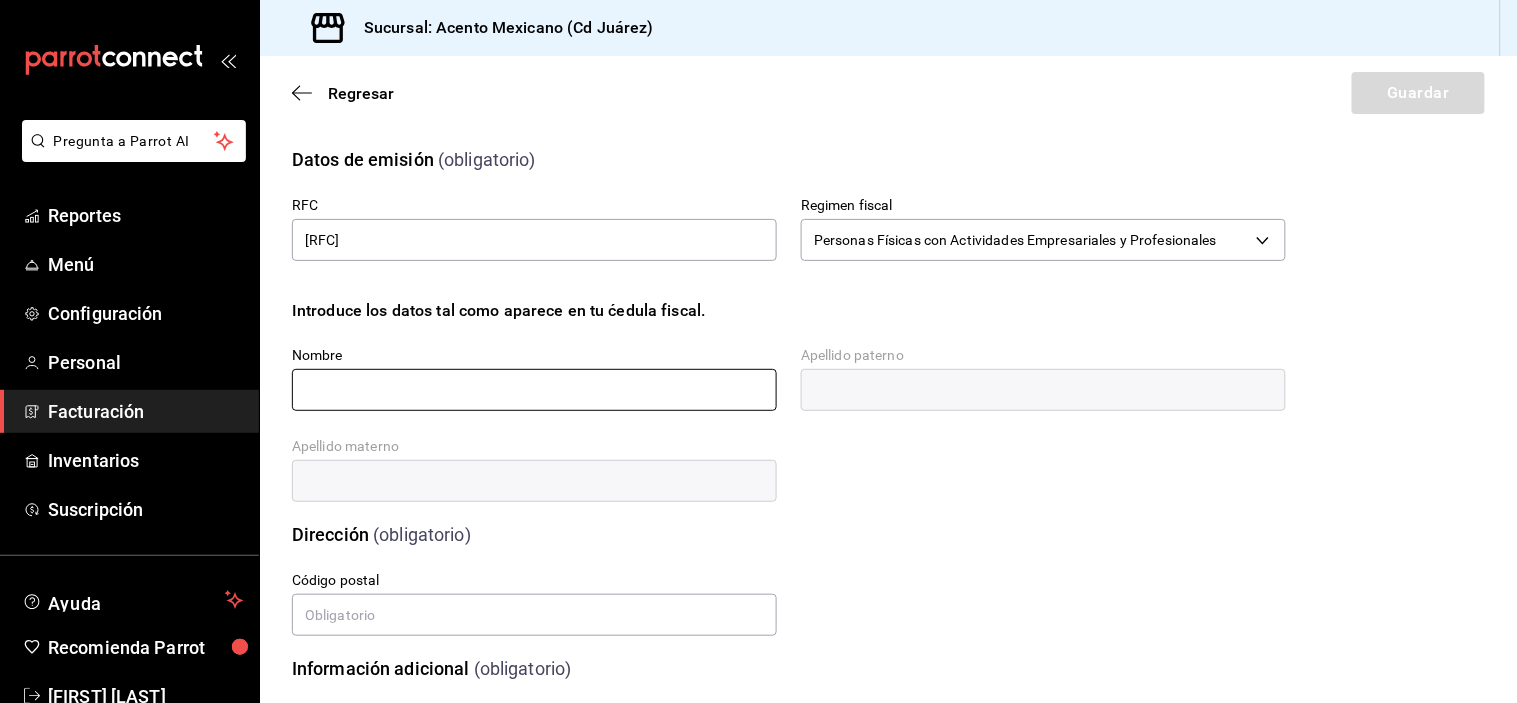 click at bounding box center (534, 390) 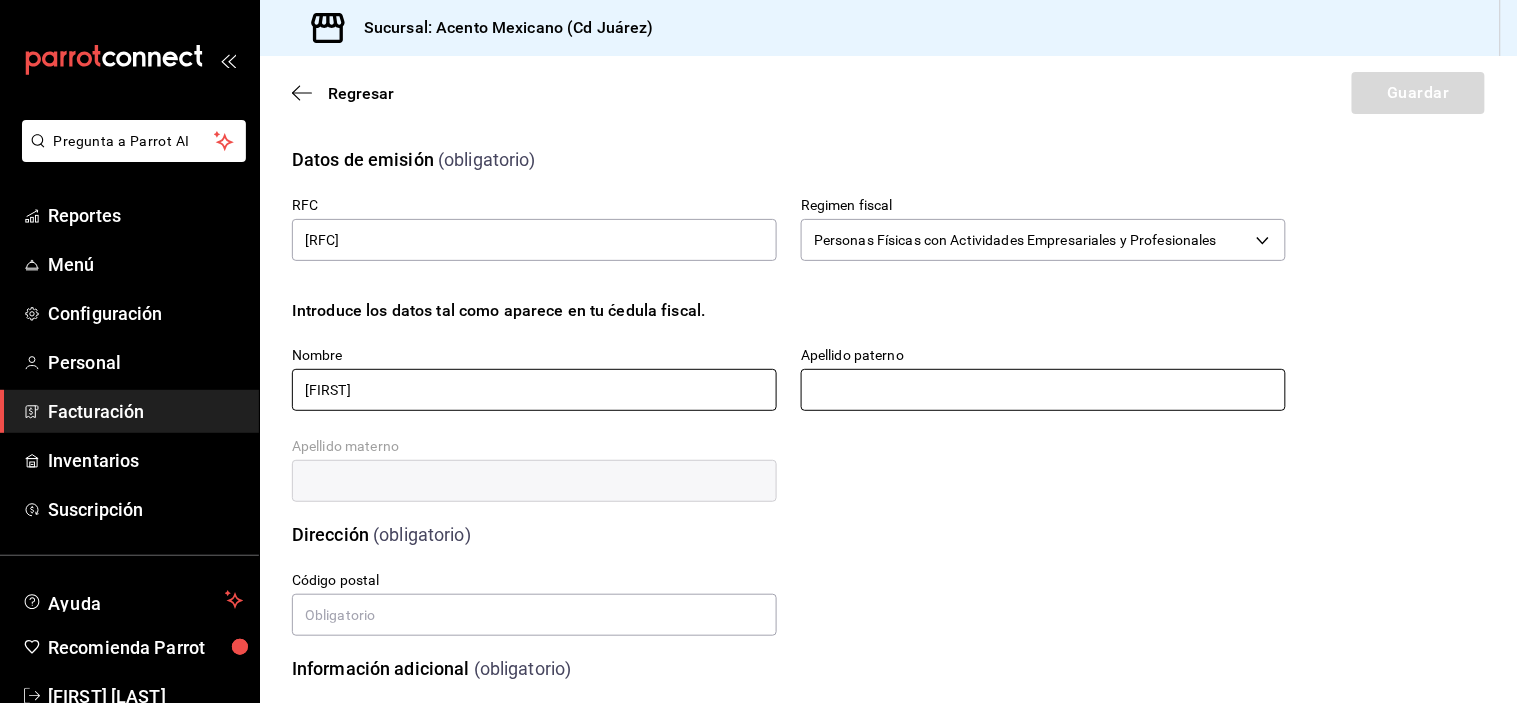 type on "[FIRST]" 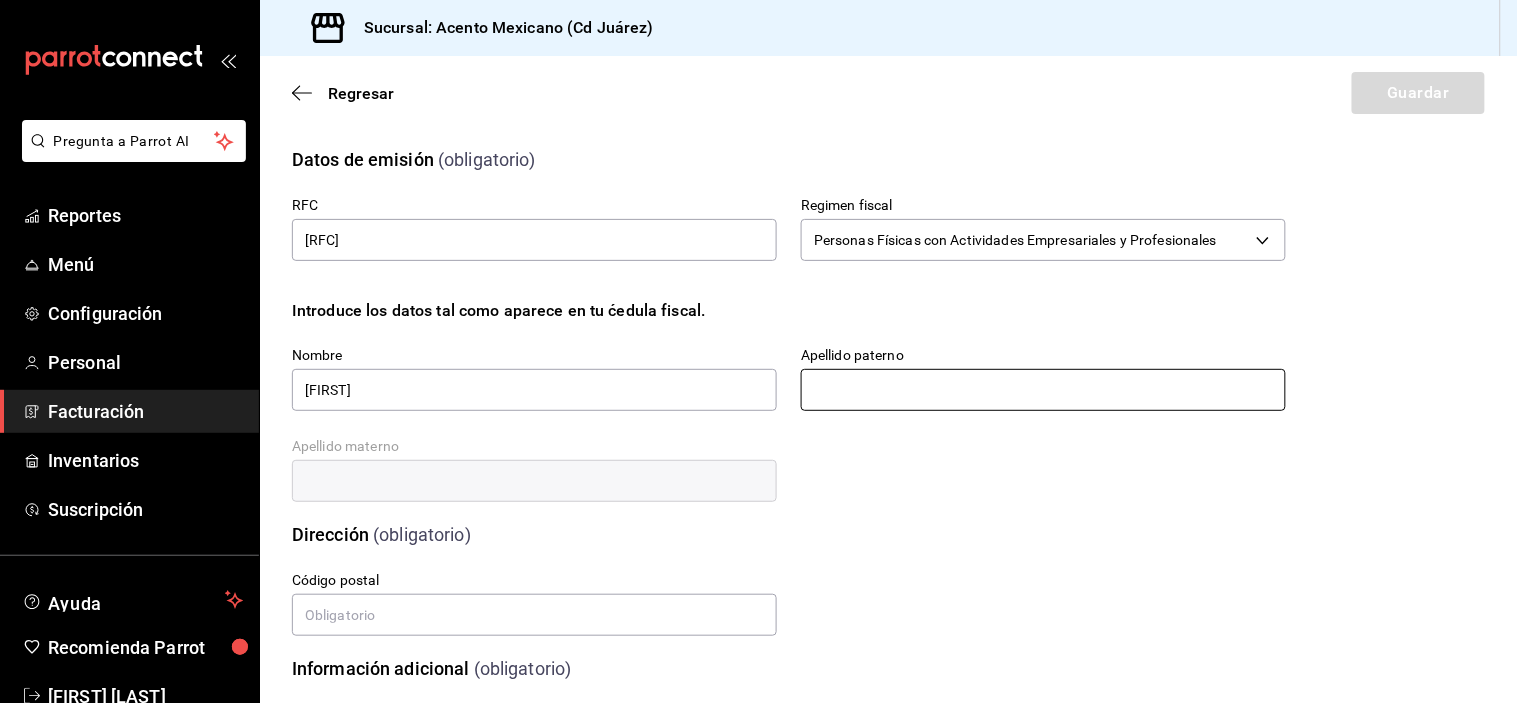 click at bounding box center (1043, 390) 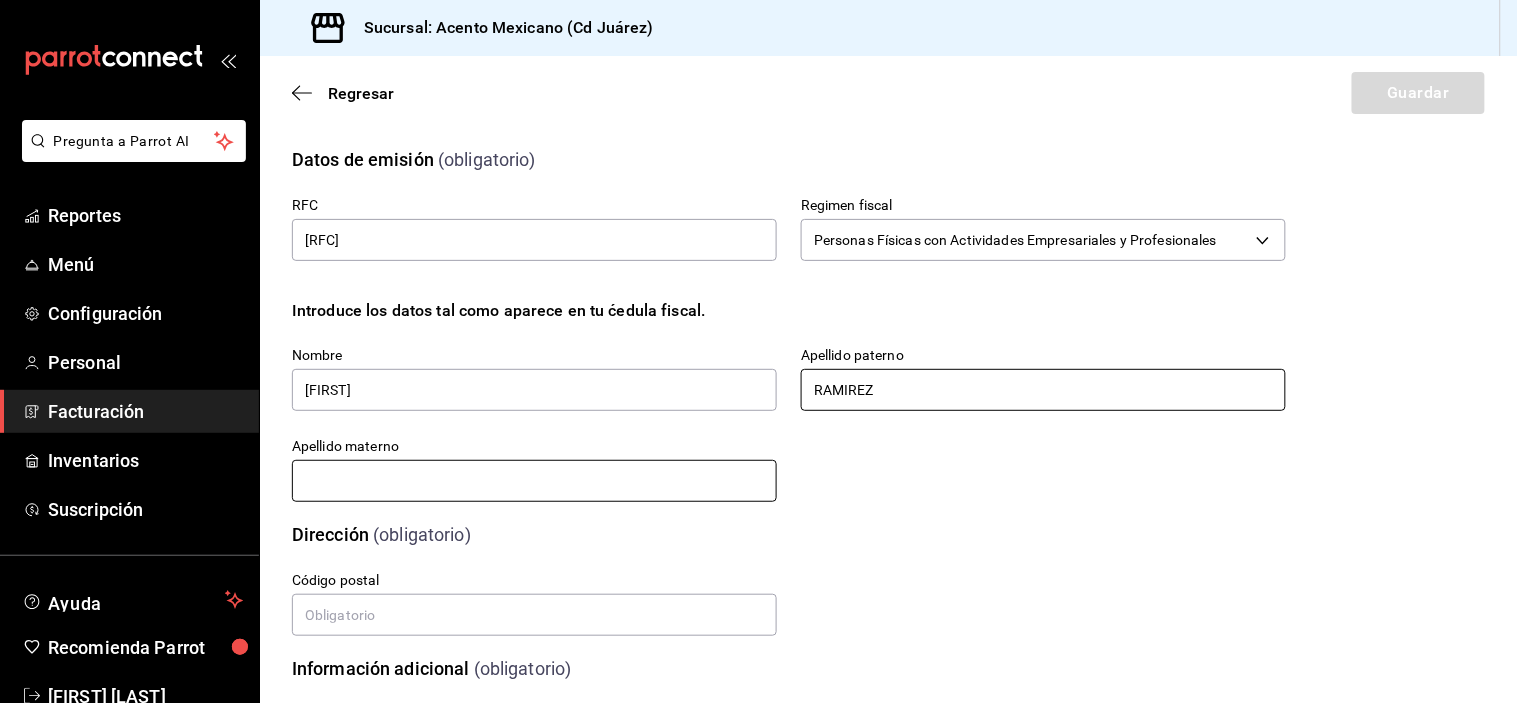 type on "RAMIREZ" 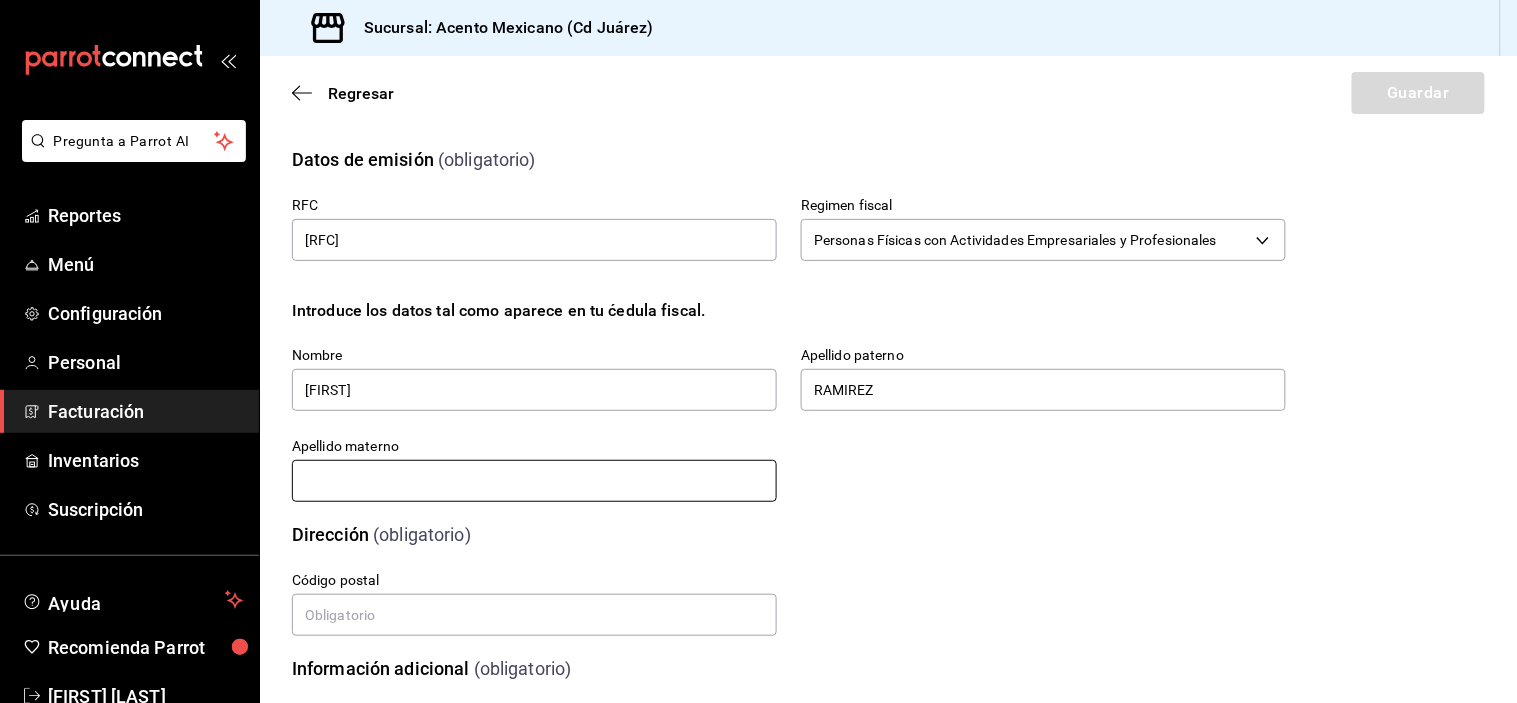 click at bounding box center (534, 481) 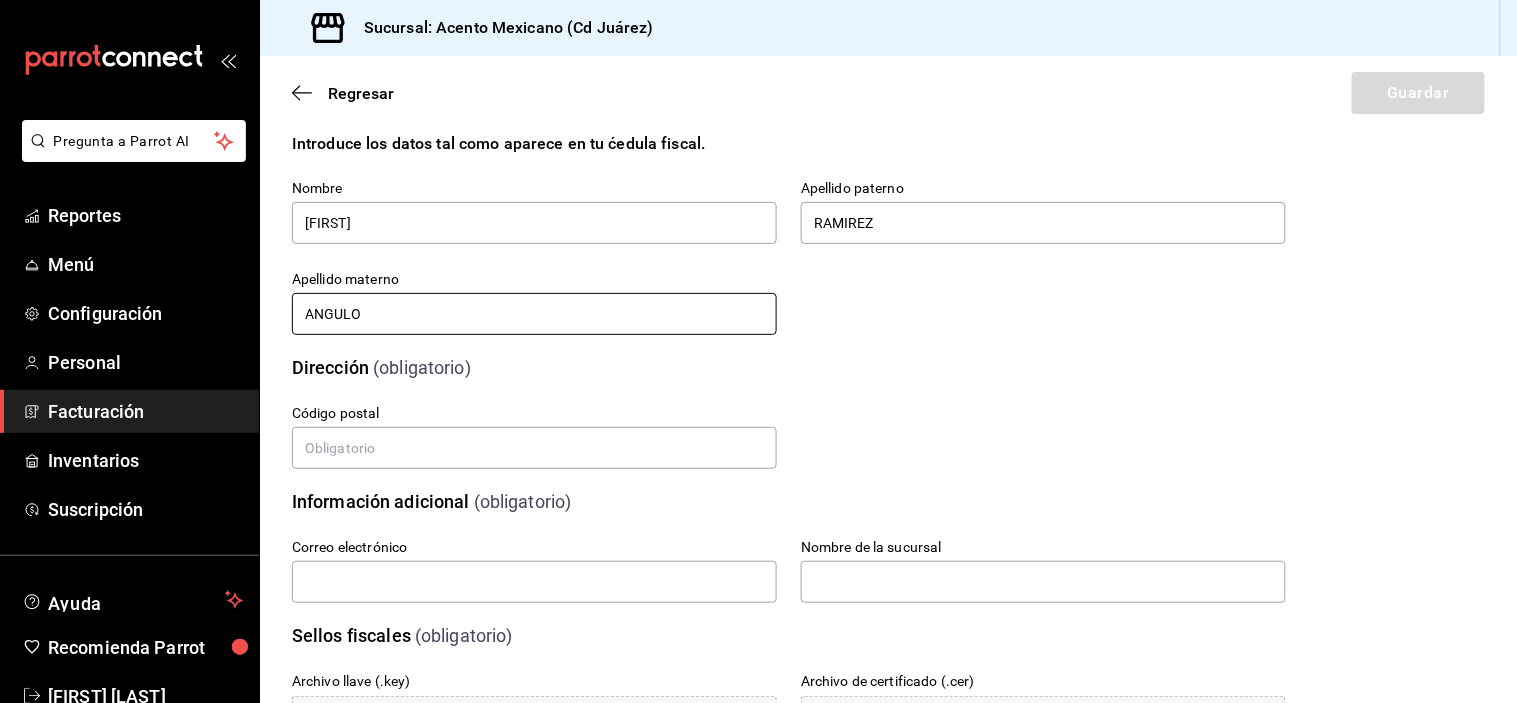 scroll, scrollTop: 181, scrollLeft: 0, axis: vertical 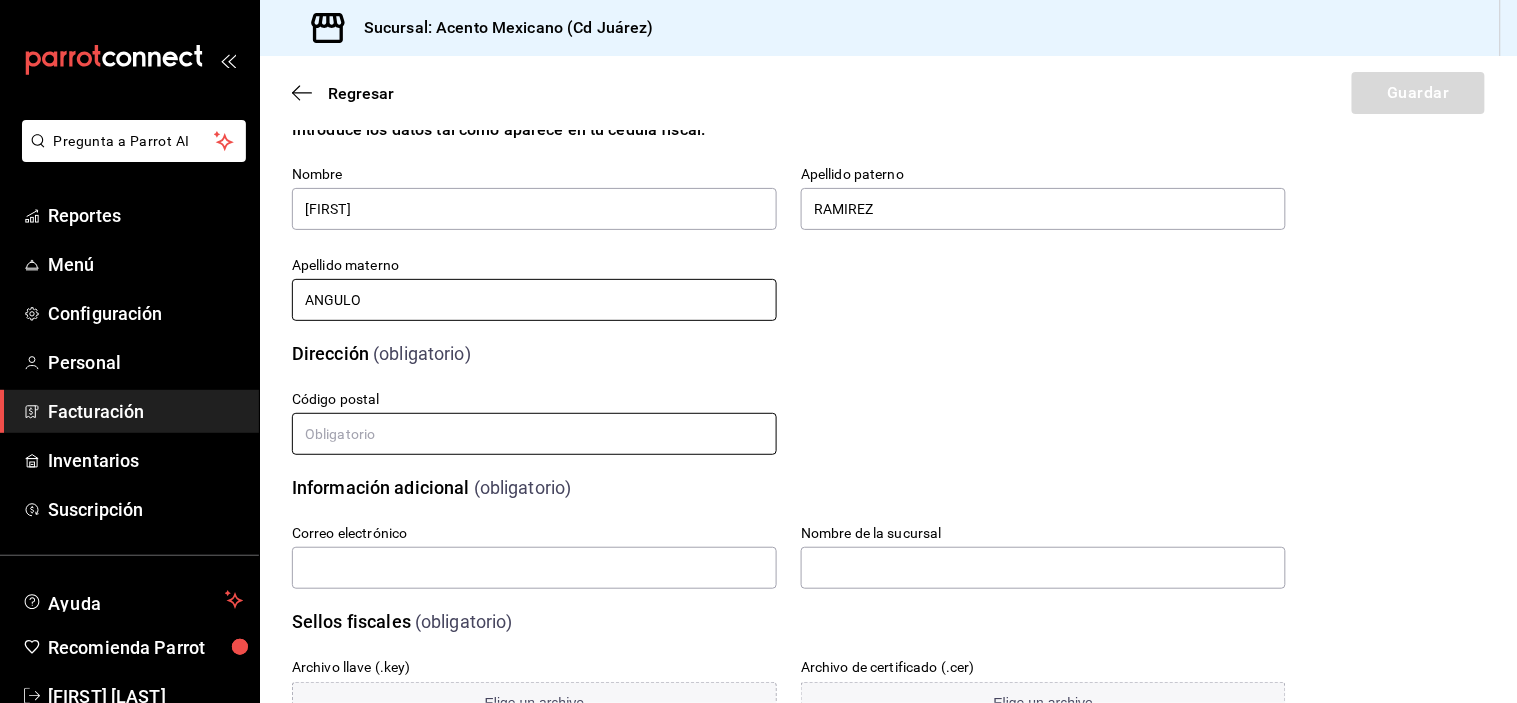 type on "ANGULO" 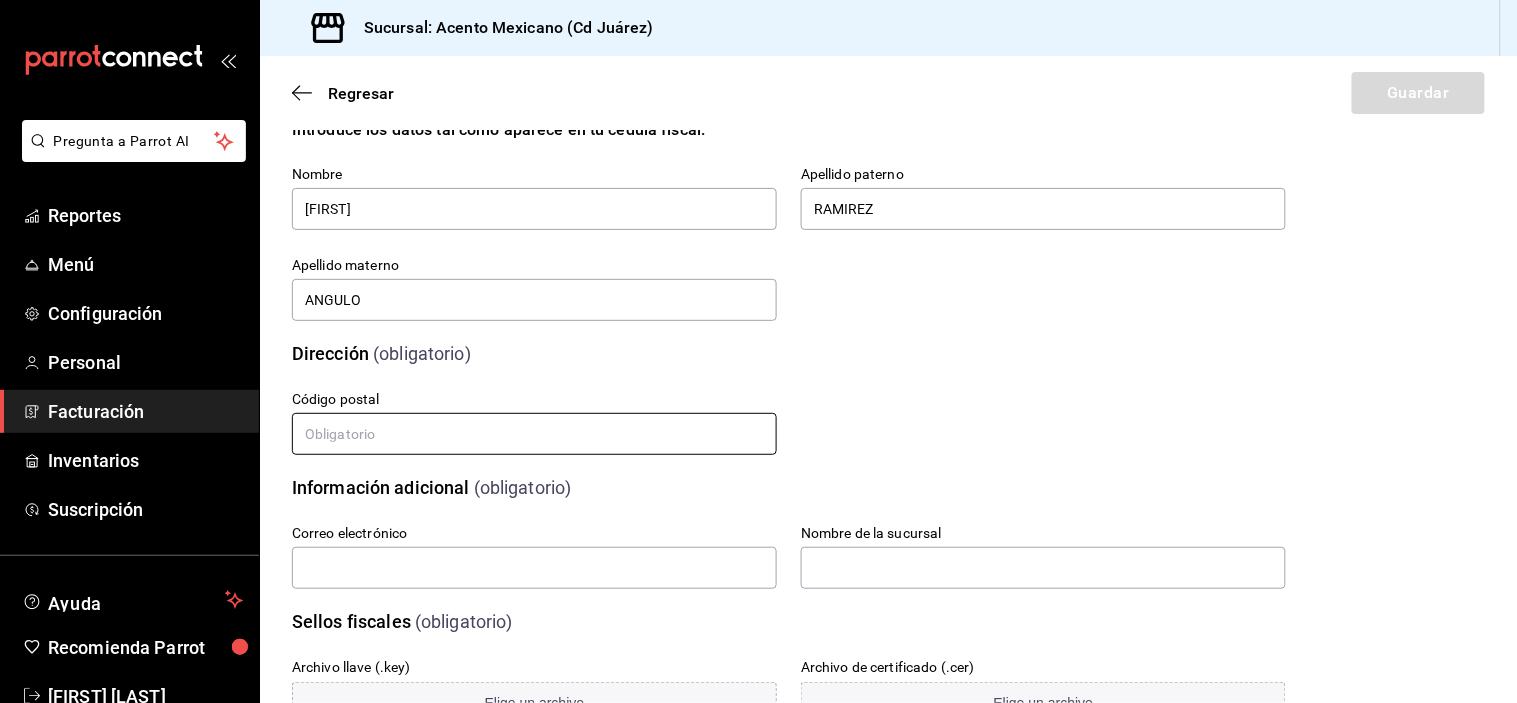 click at bounding box center (534, 434) 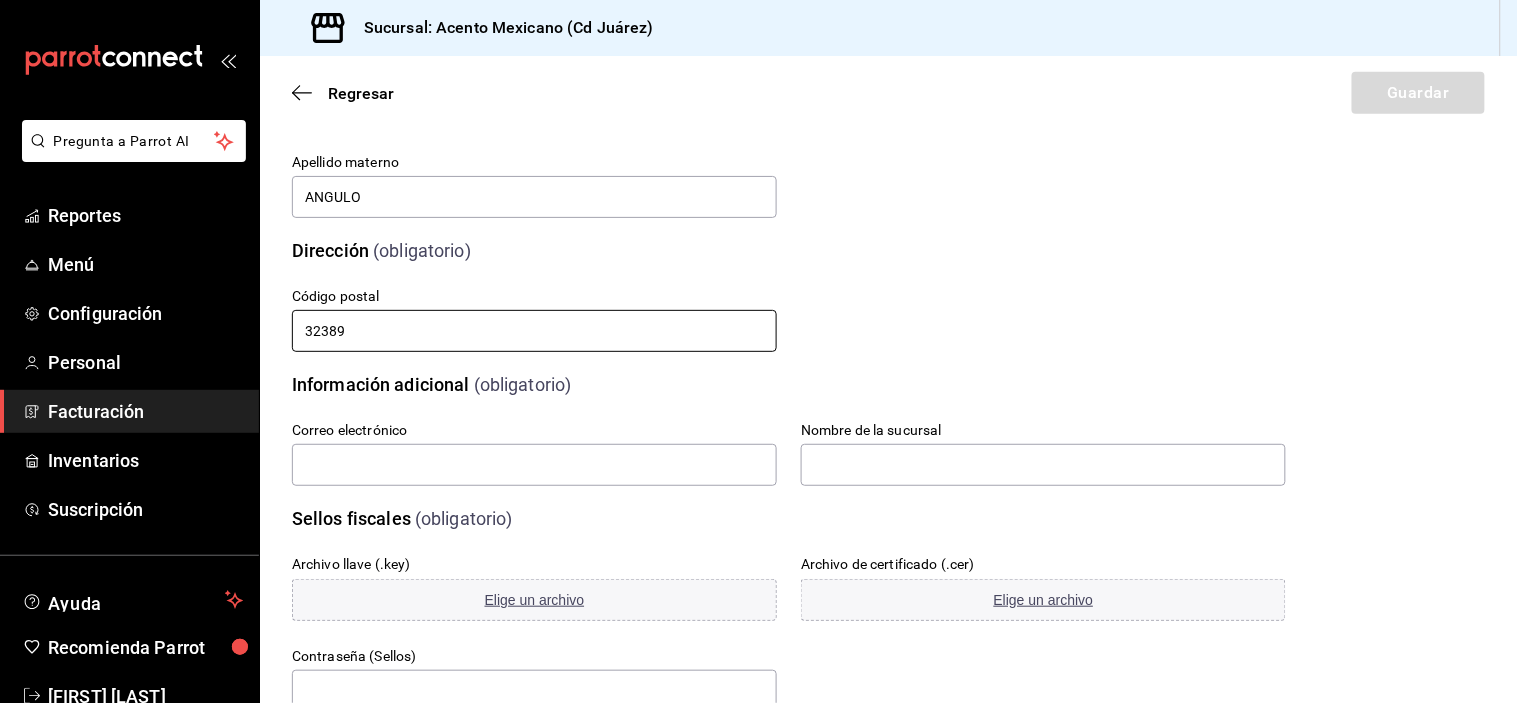 scroll, scrollTop: 296, scrollLeft: 0, axis: vertical 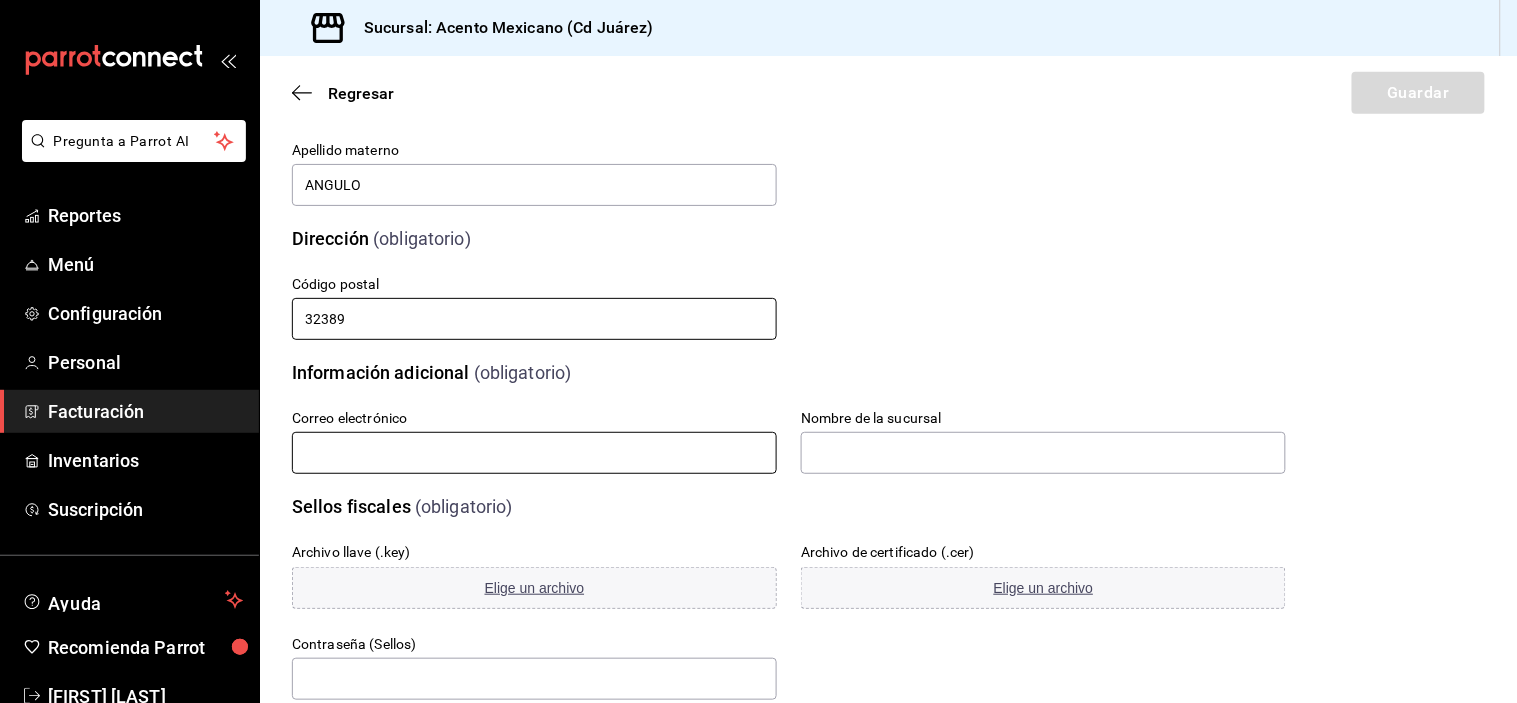 type on "32389" 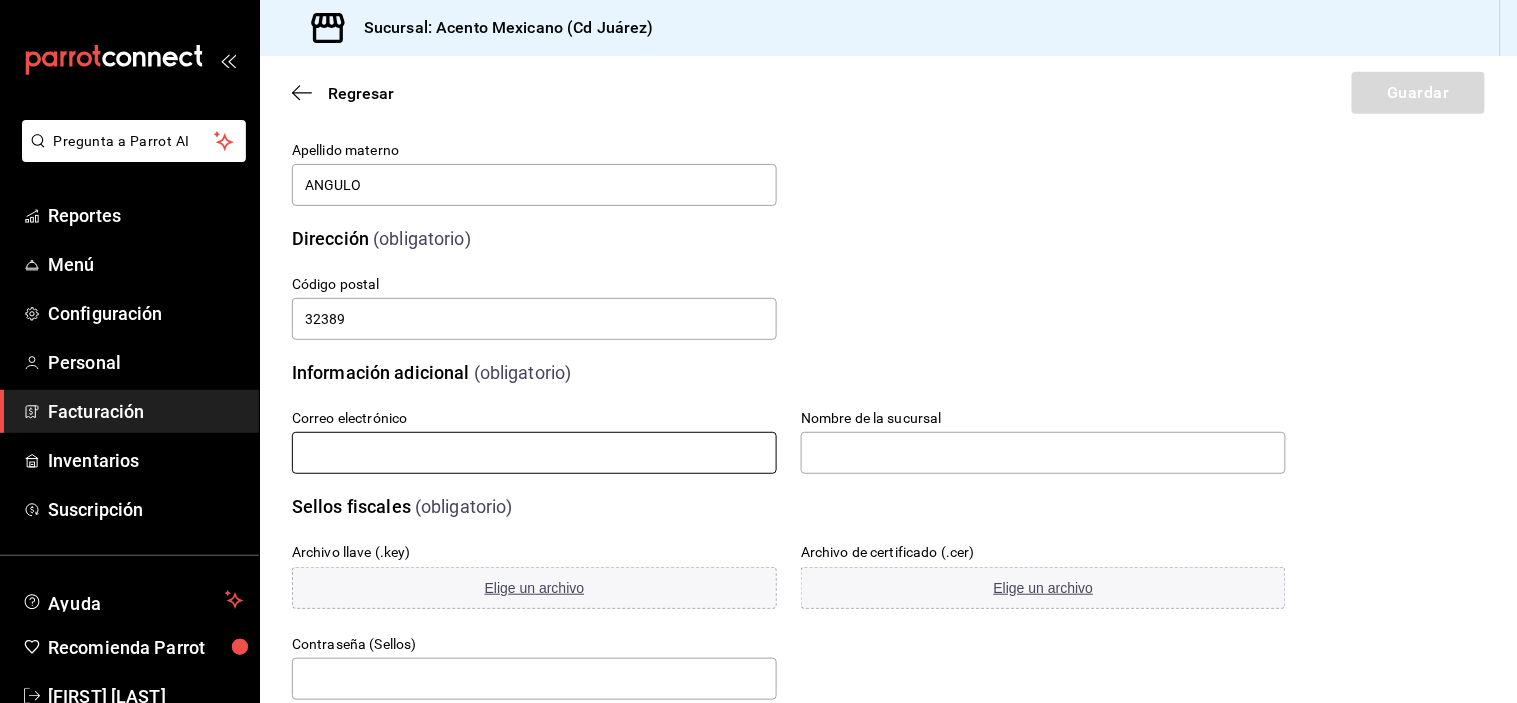 click at bounding box center [534, 453] 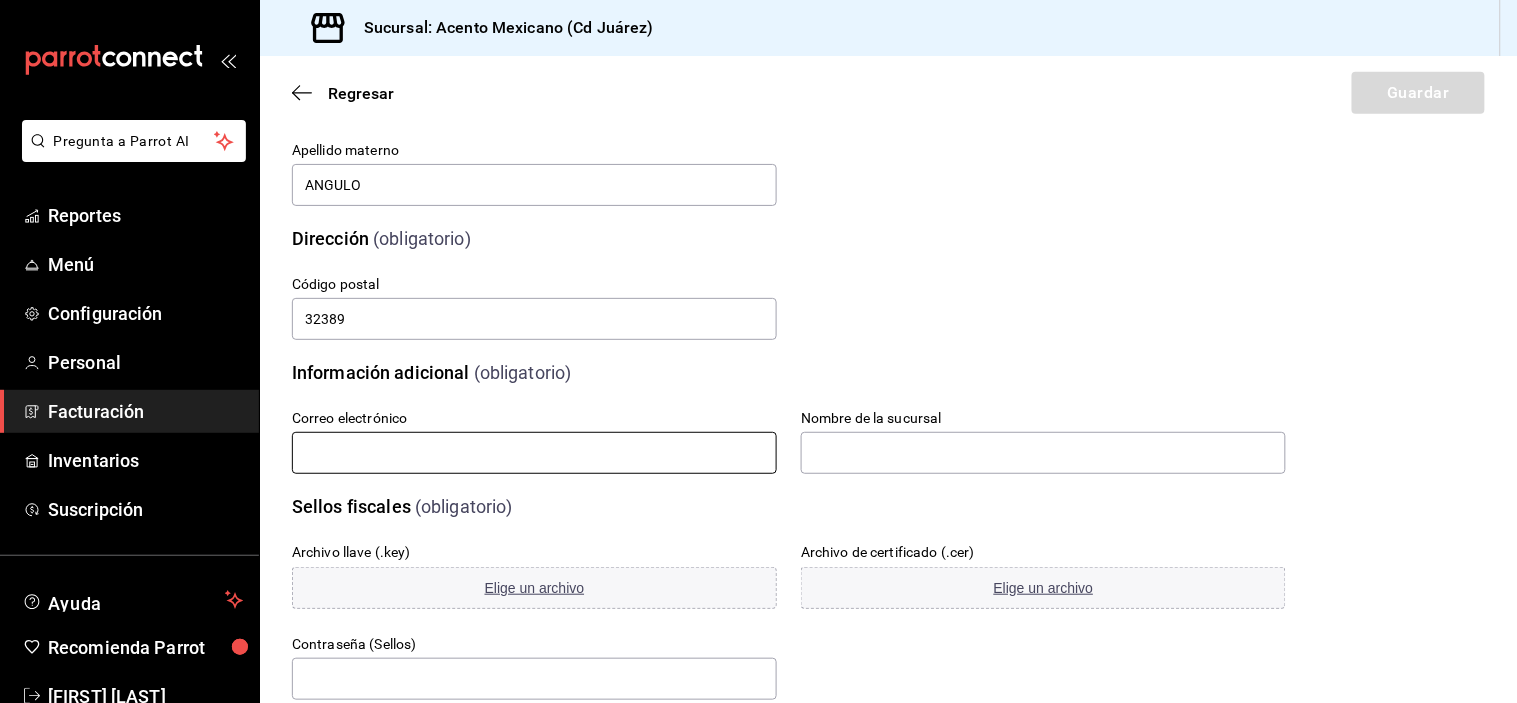 type on "[EMAIL]" 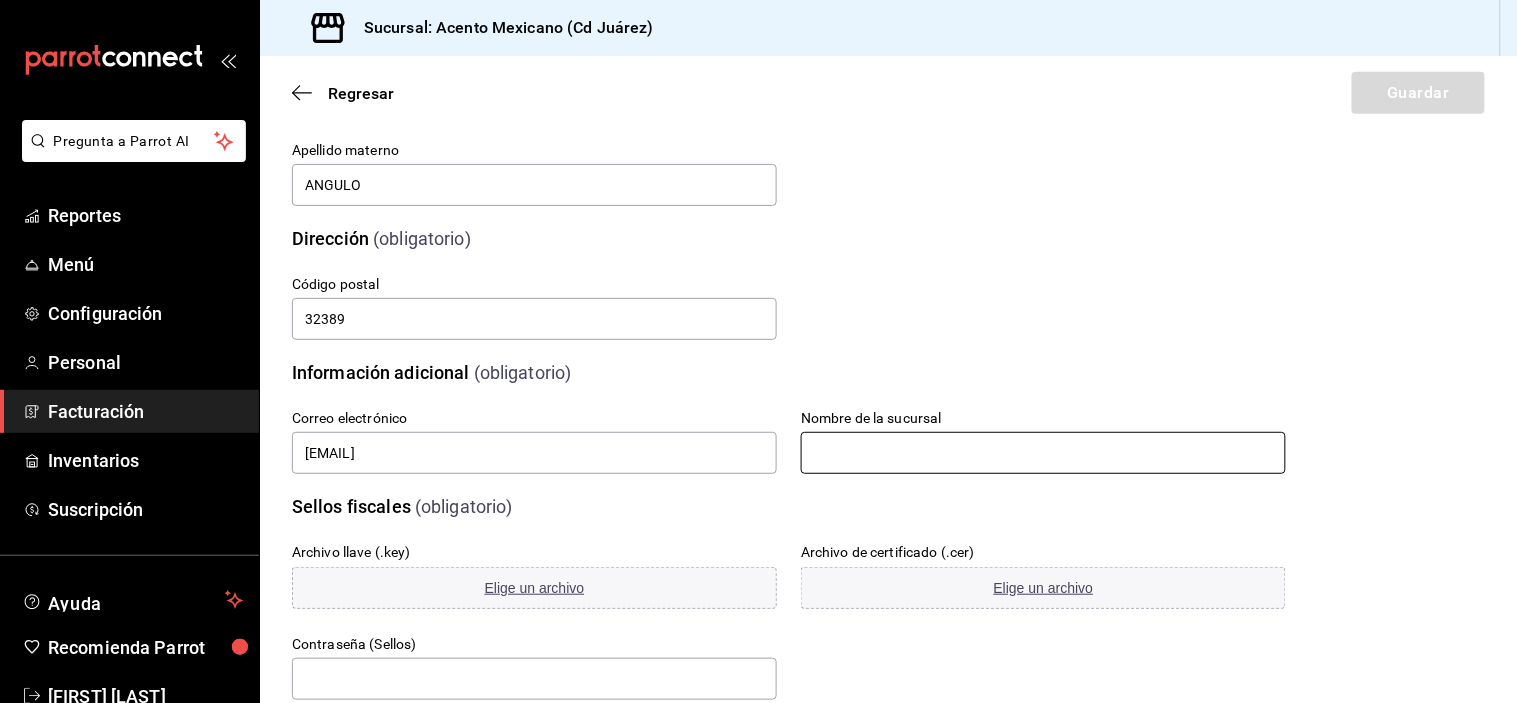 click at bounding box center [1043, 453] 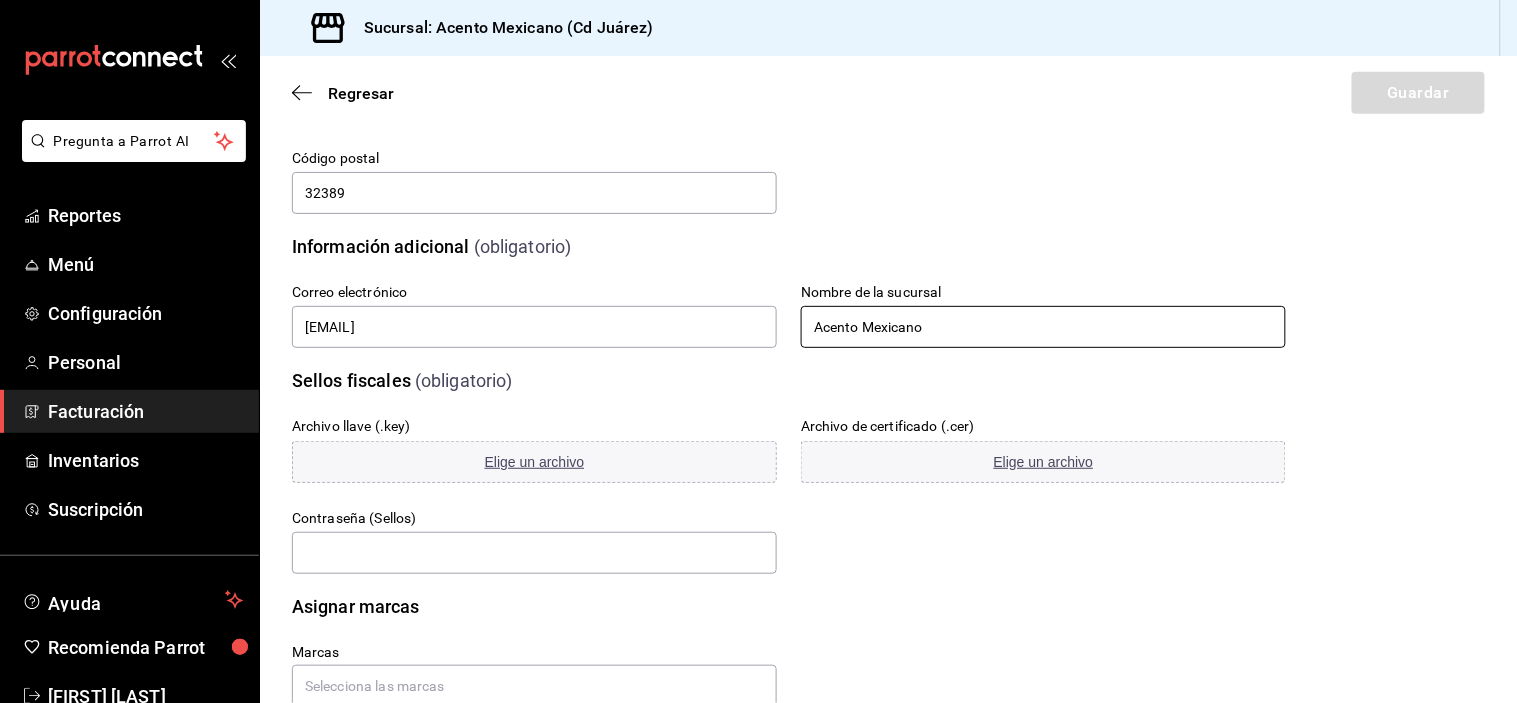 scroll, scrollTop: 473, scrollLeft: 0, axis: vertical 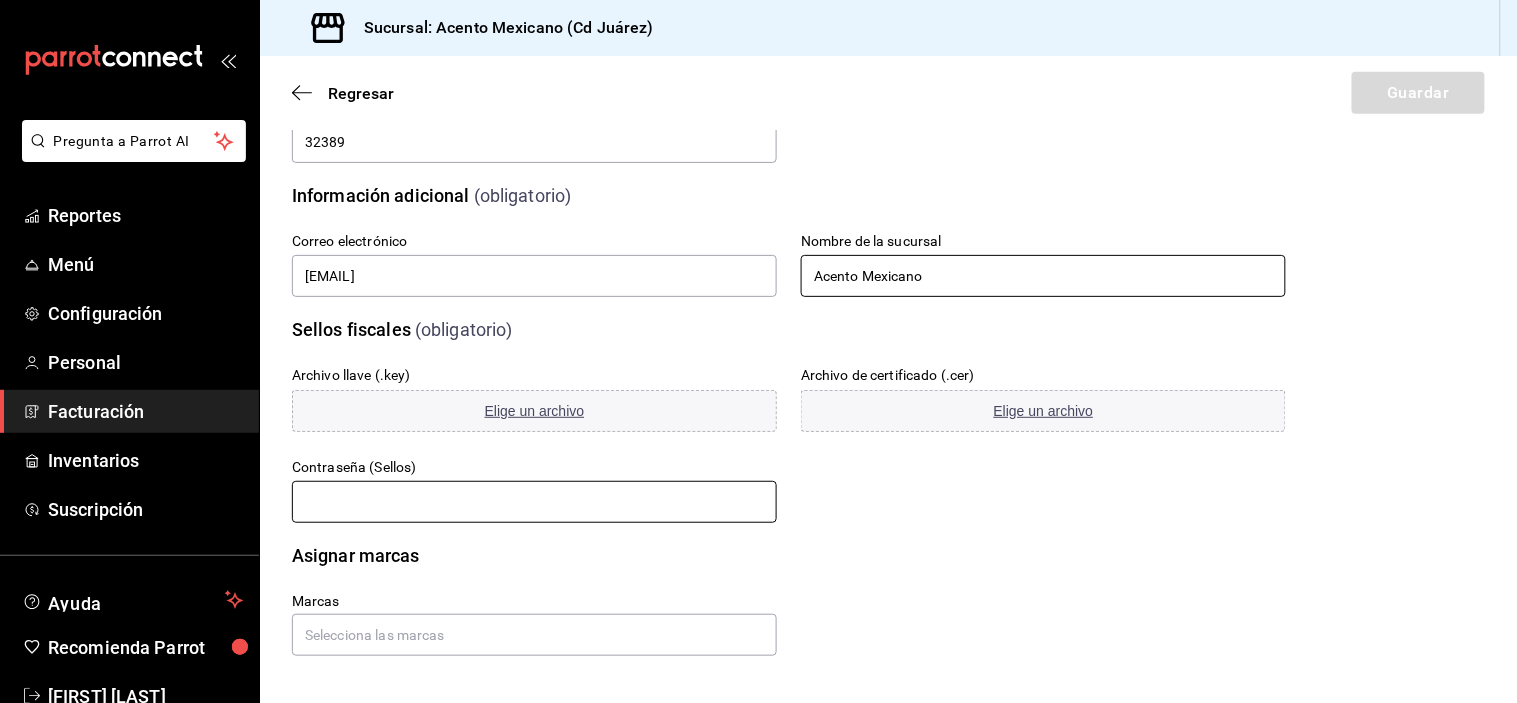 type on "Acento Mexicano" 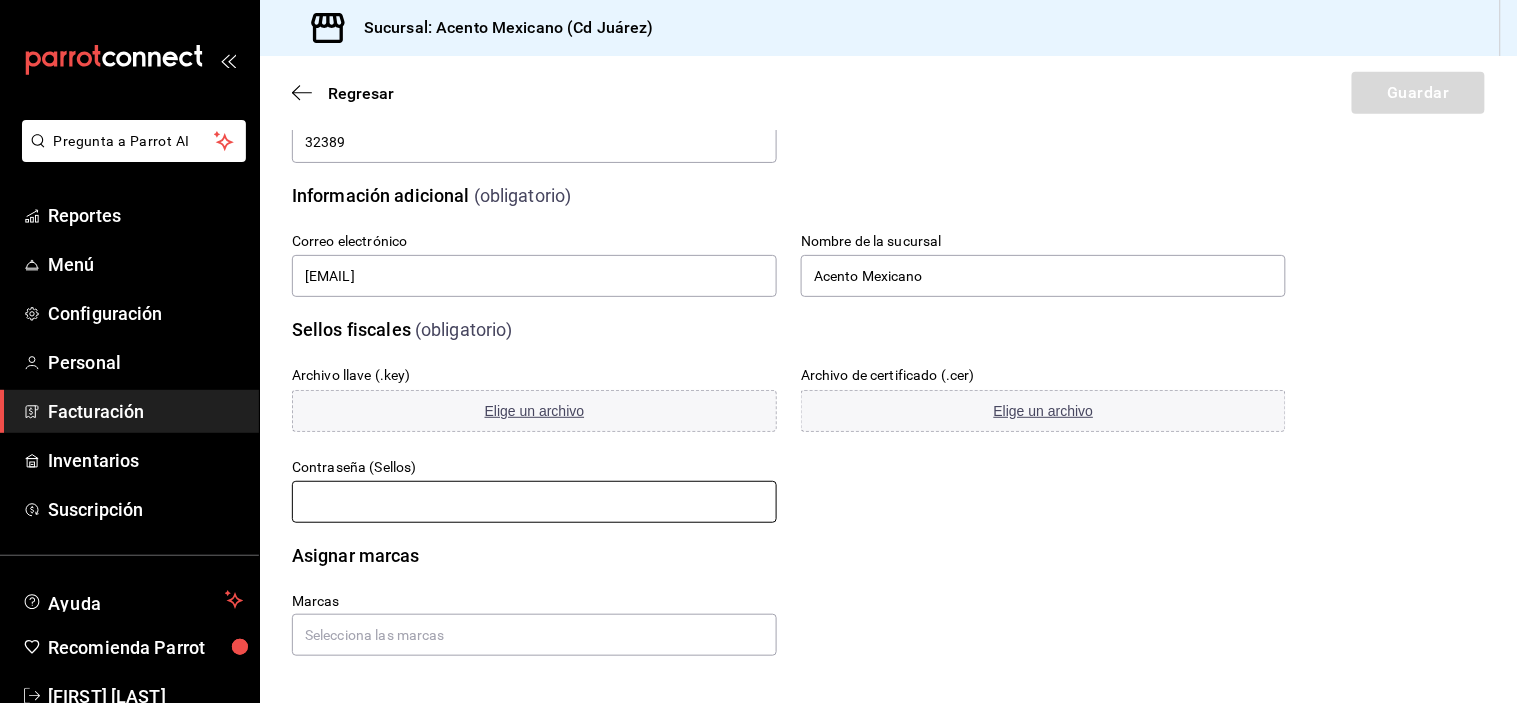 click at bounding box center (534, 502) 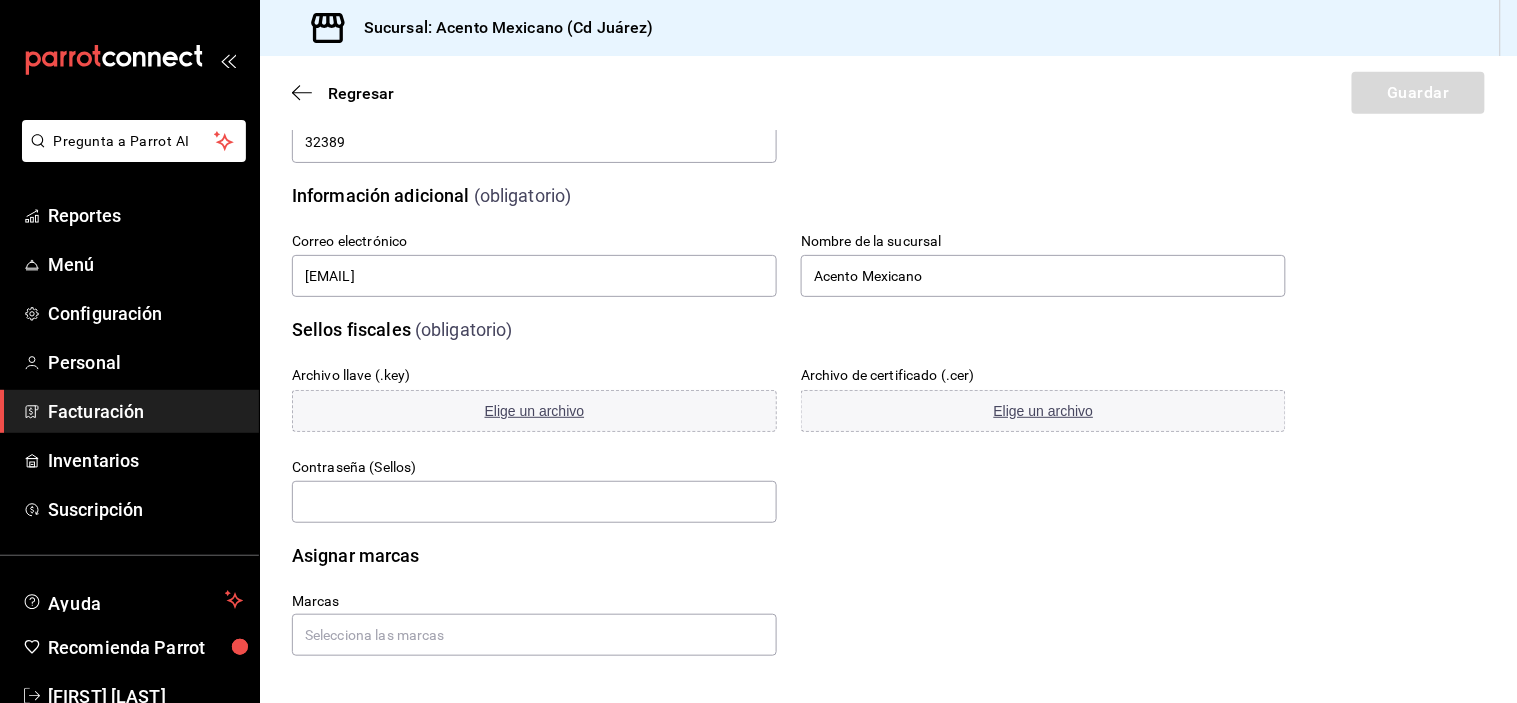 click on "Marcas" at bounding box center [765, 600] 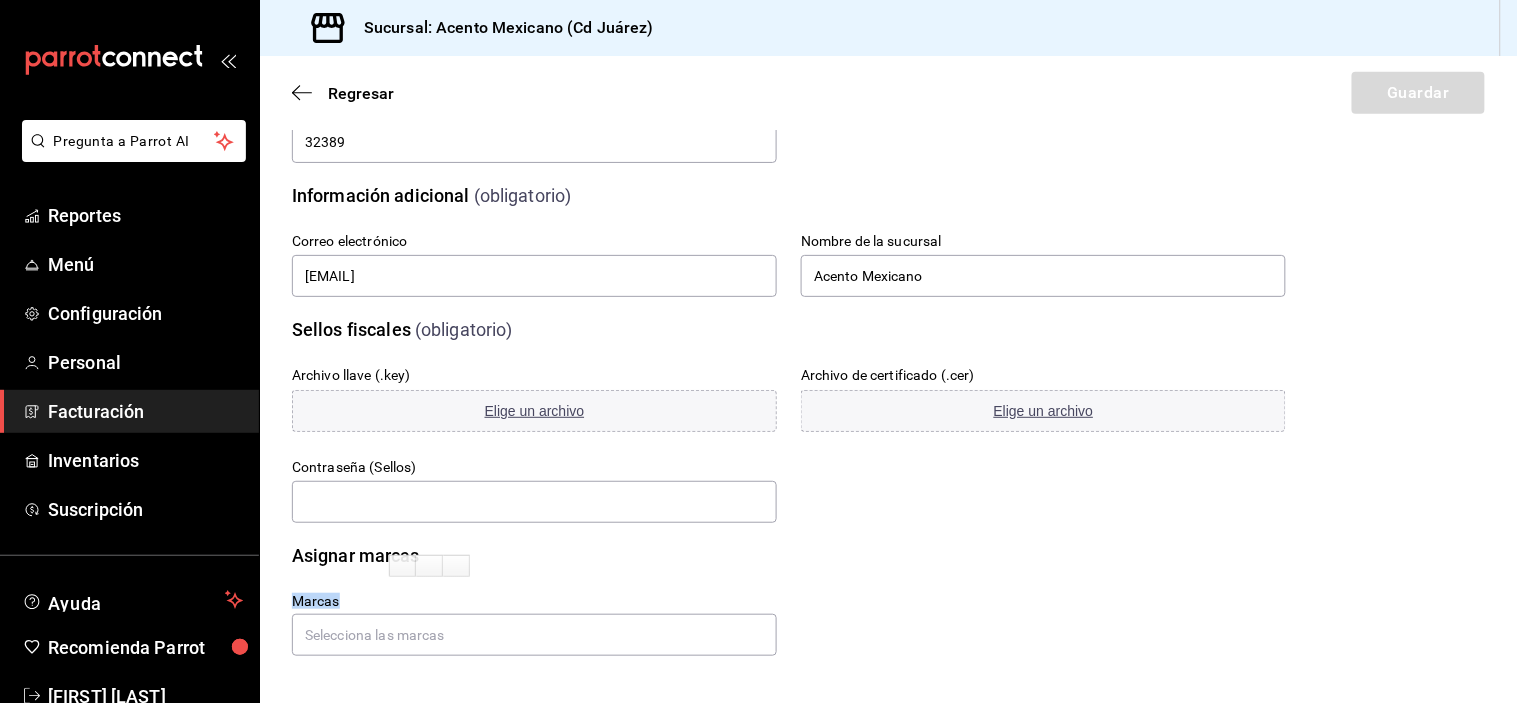 click on "Marcas" at bounding box center (765, 600) 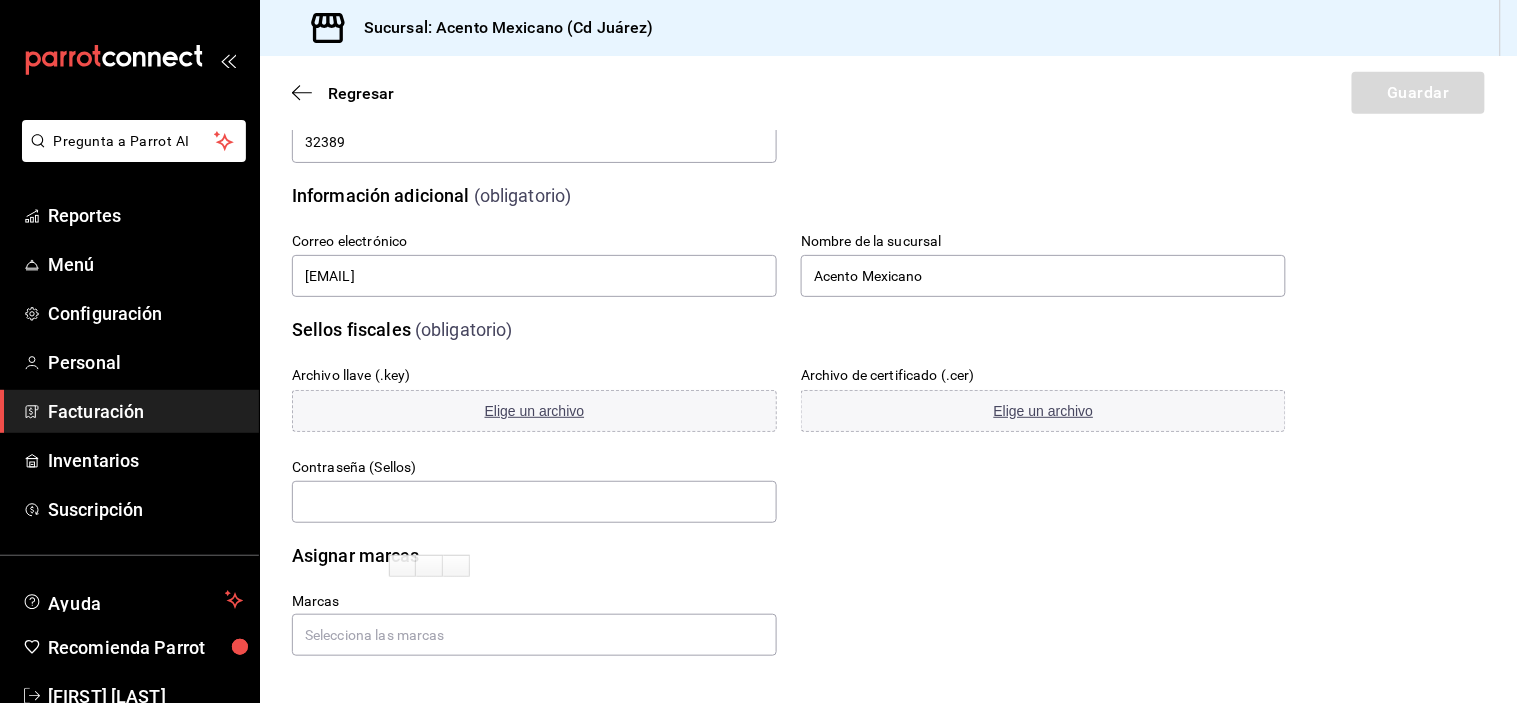 click on "Marcas" at bounding box center (765, 600) 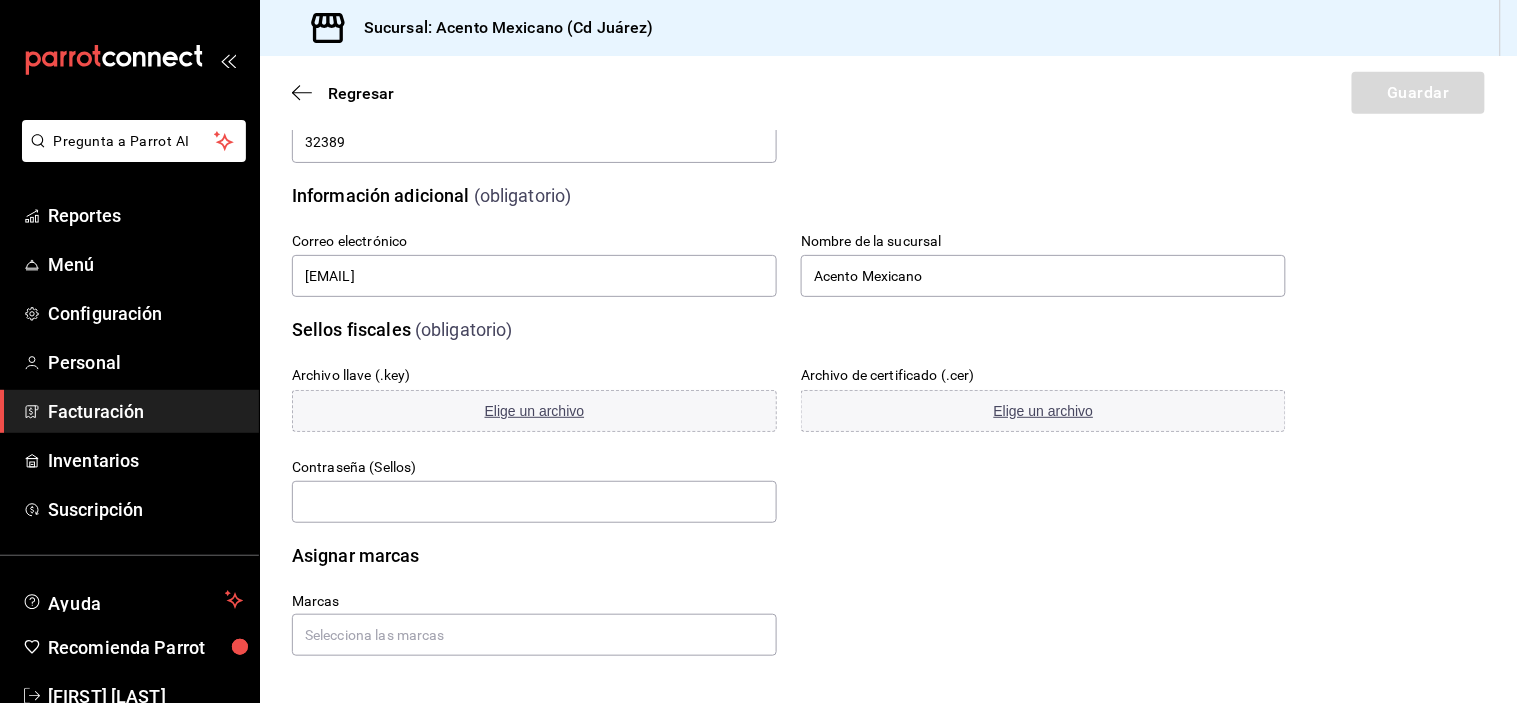 click on "Marcas" at bounding box center (534, 624) 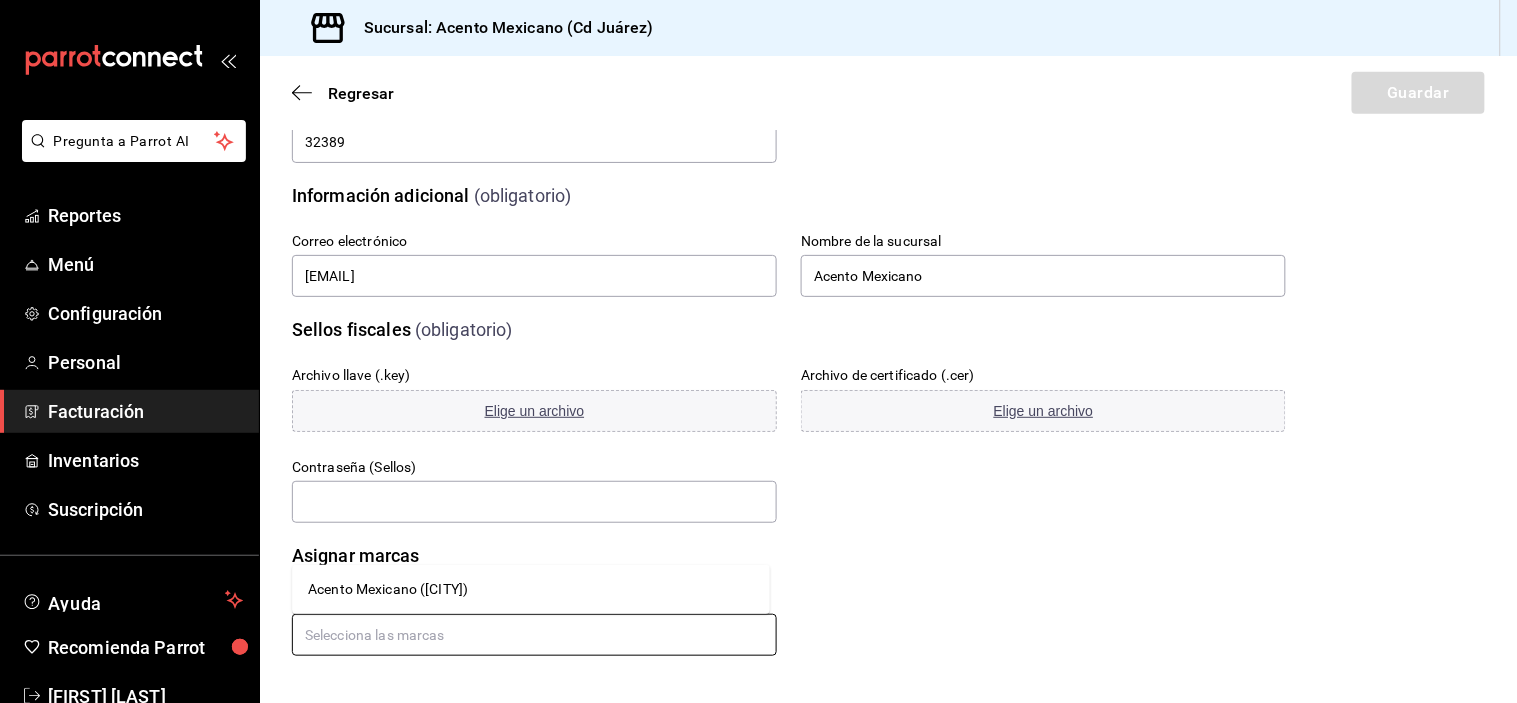 click at bounding box center (534, 635) 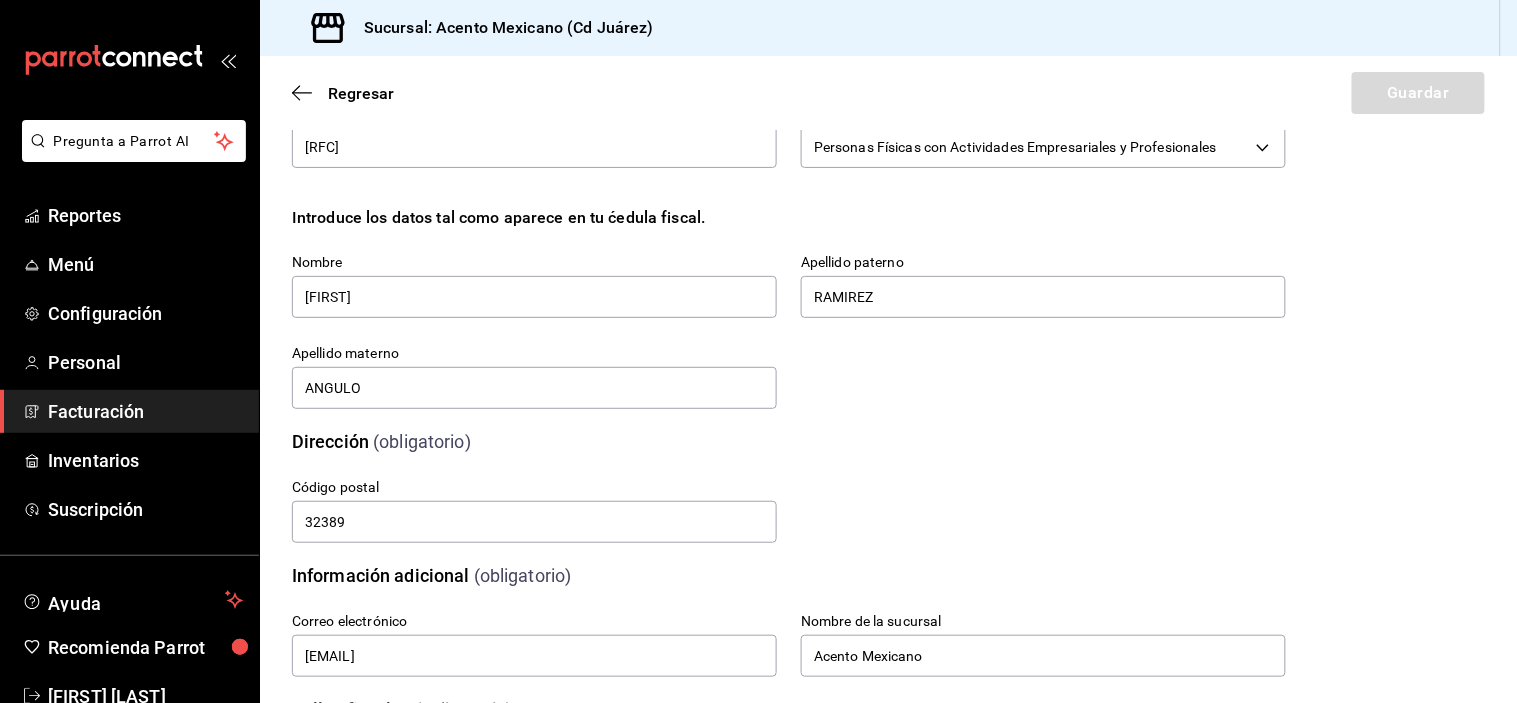 scroll, scrollTop: 0, scrollLeft: 0, axis: both 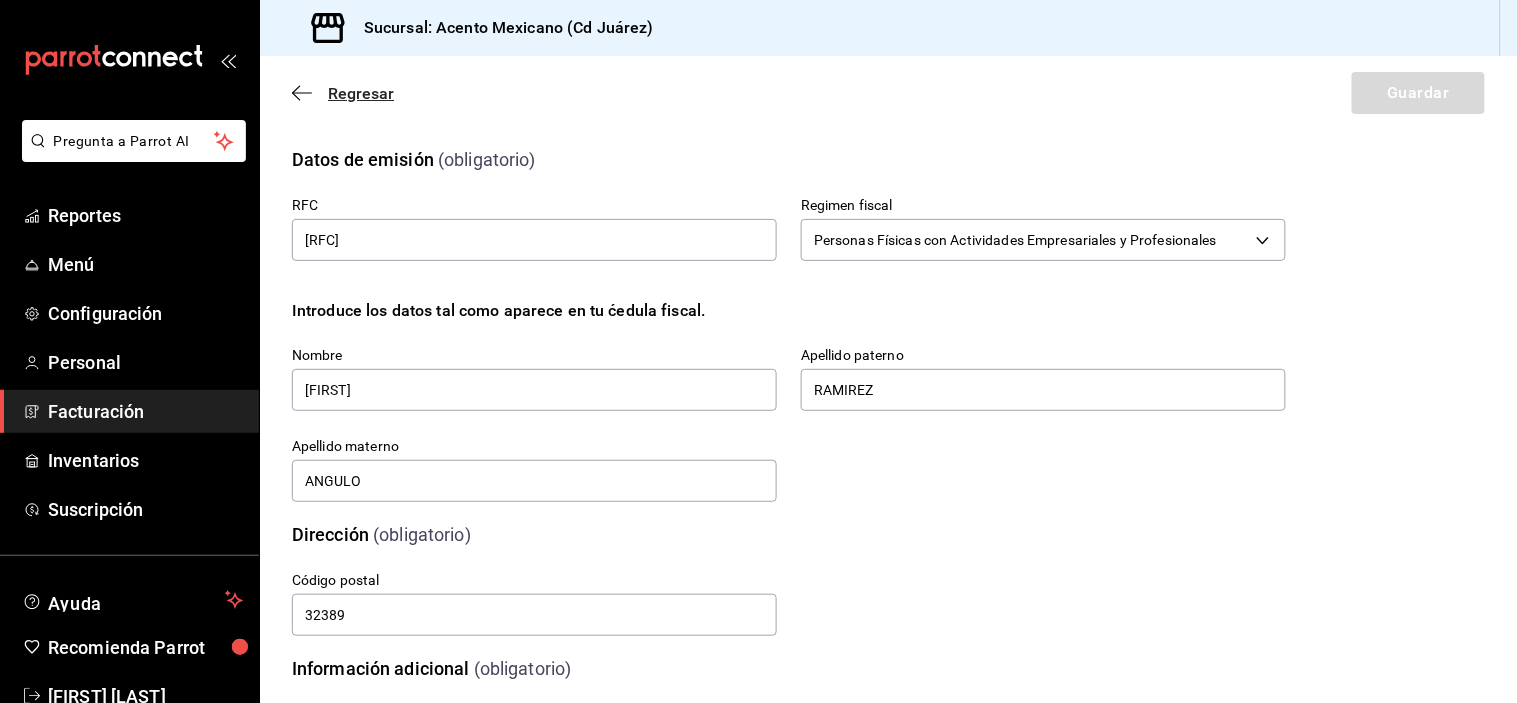 click 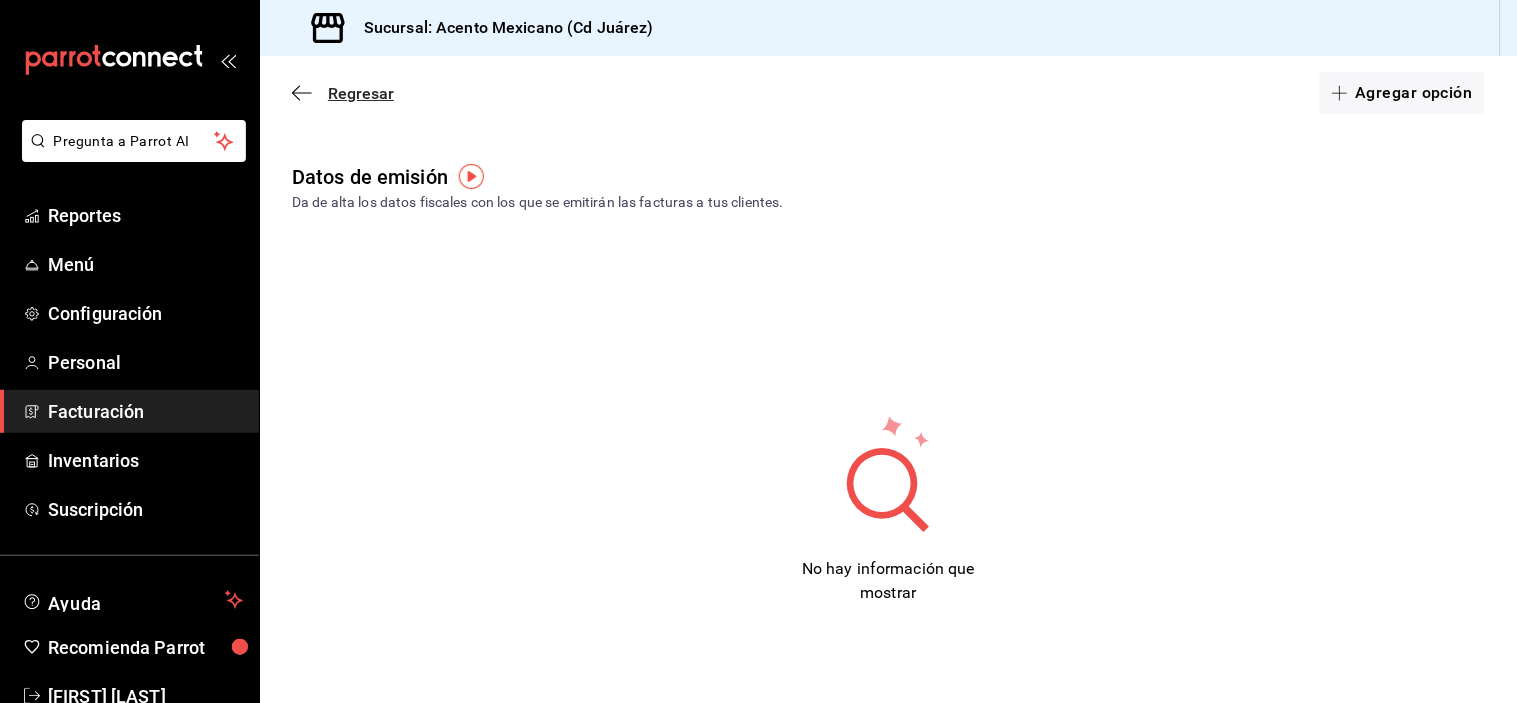 click 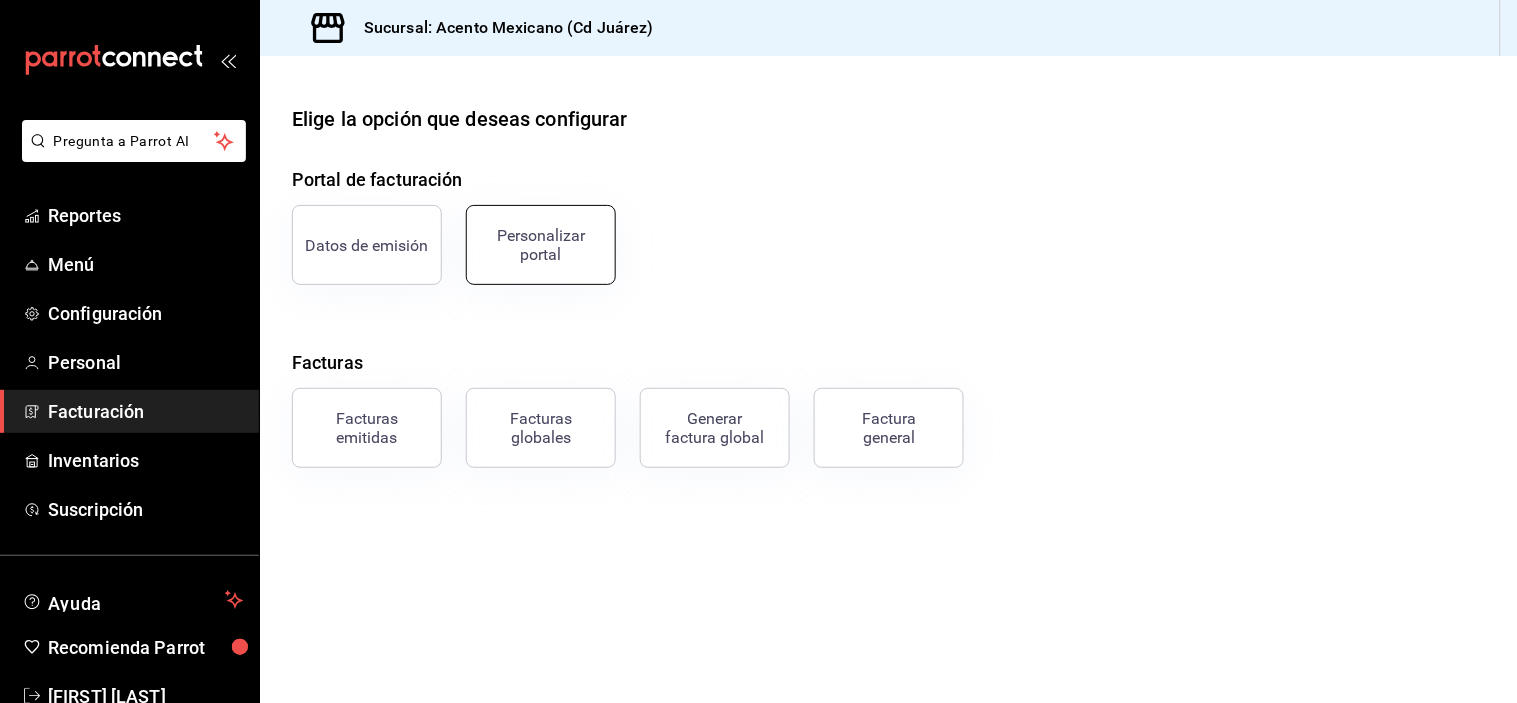 click on "Personalizar portal" at bounding box center (541, 245) 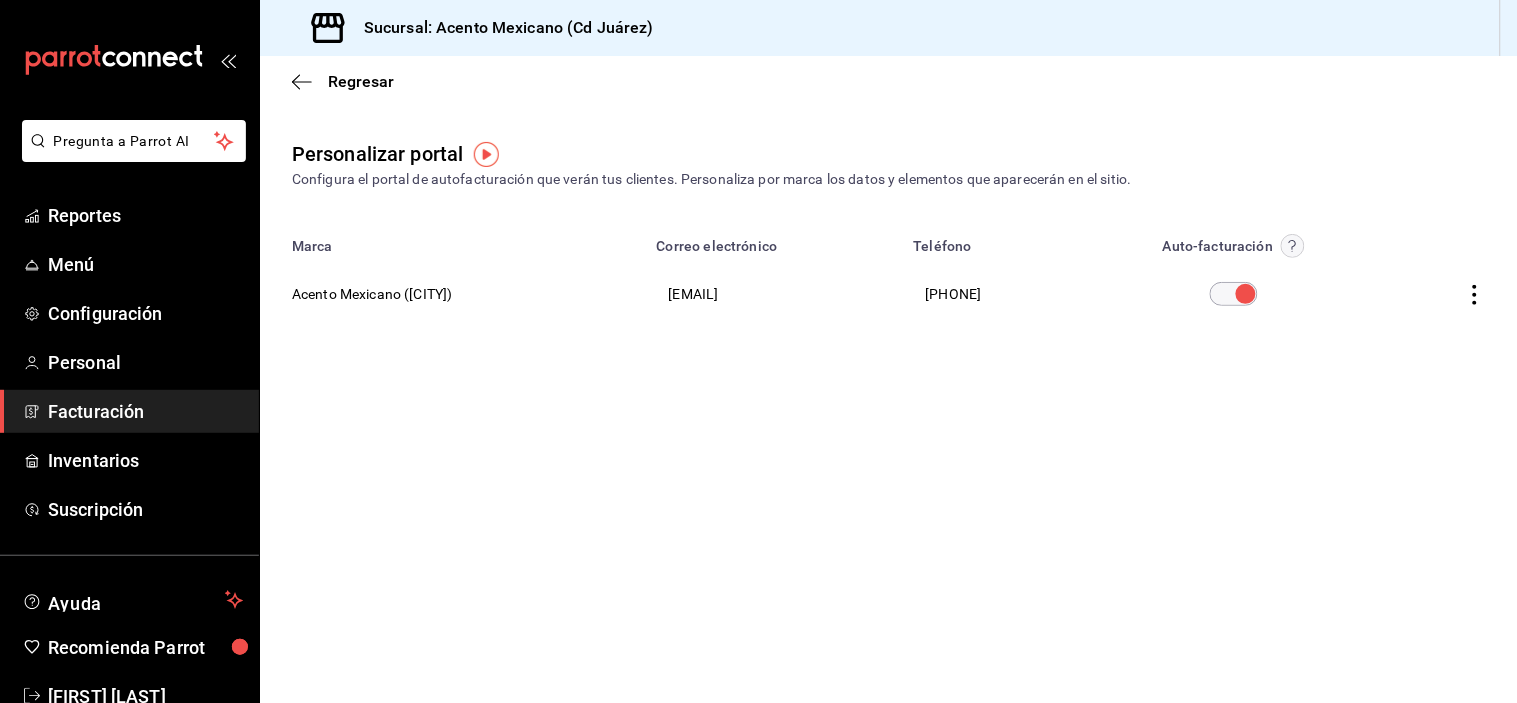 click at bounding box center [1246, 294] 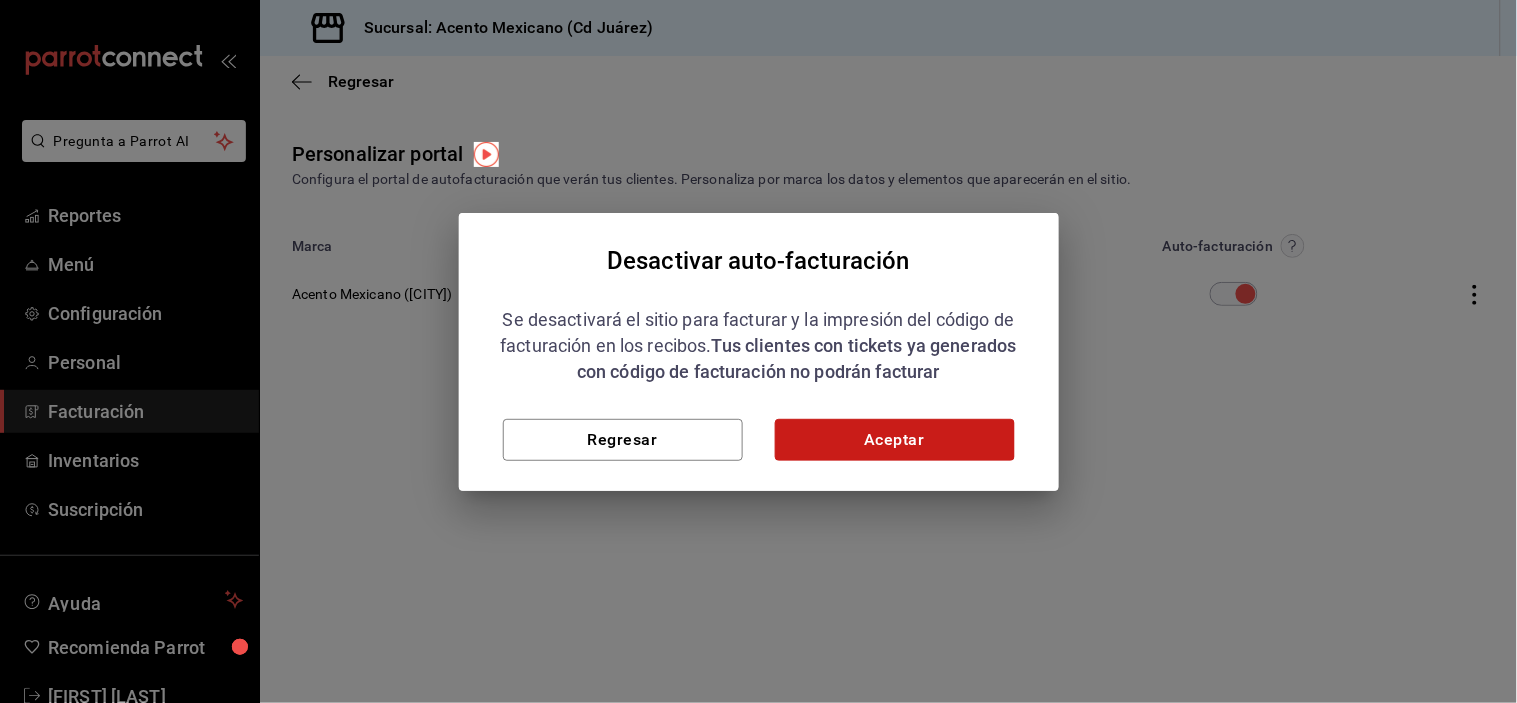 click on "Aceptar" at bounding box center (895, 440) 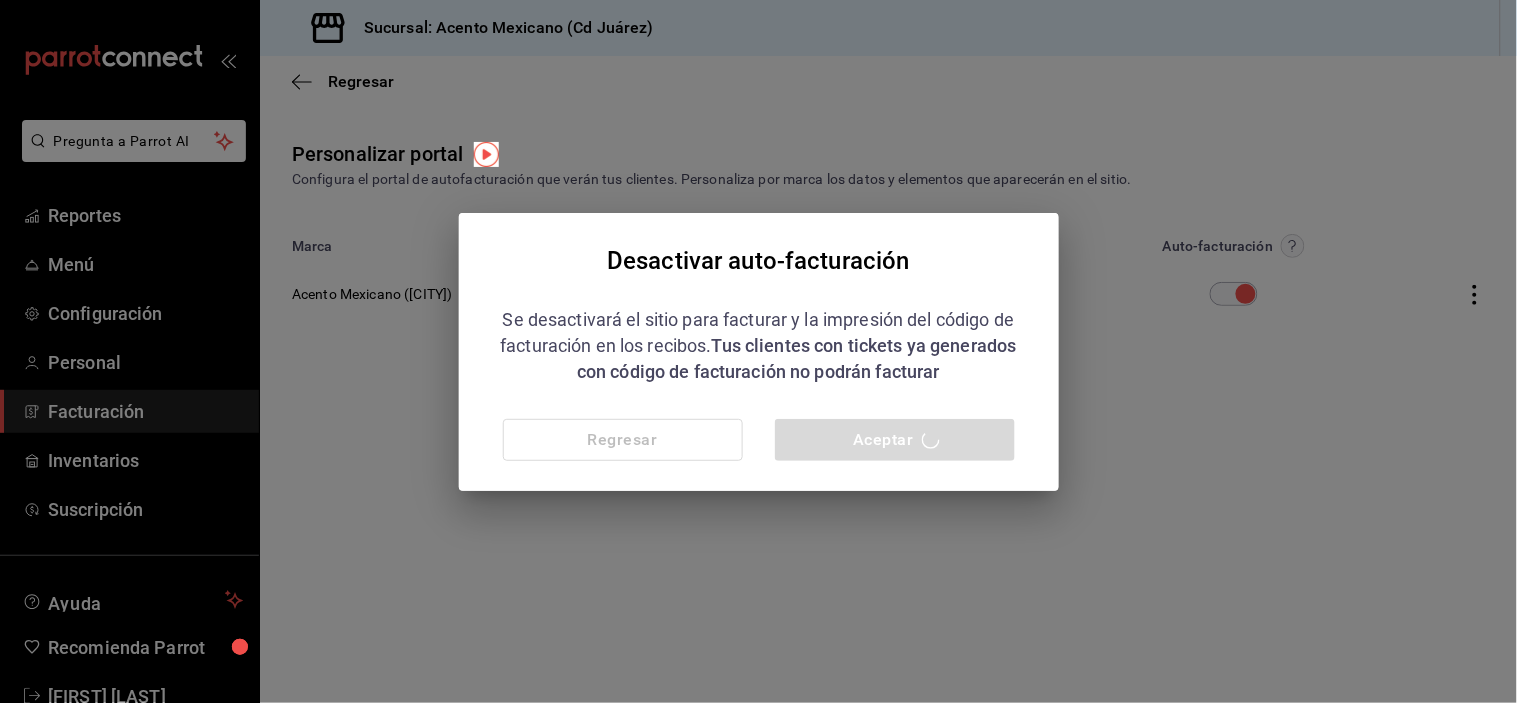 checkbox on "false" 